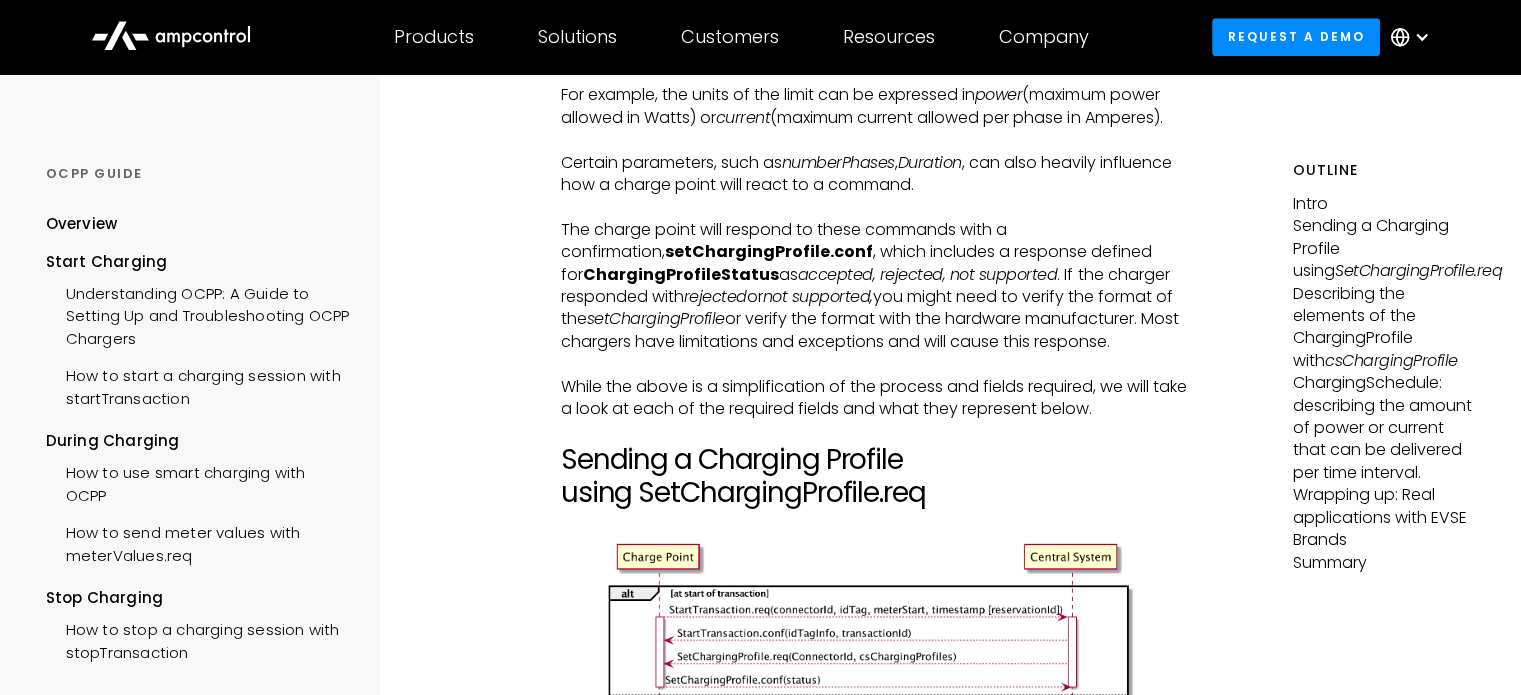 scroll, scrollTop: 2080, scrollLeft: 0, axis: vertical 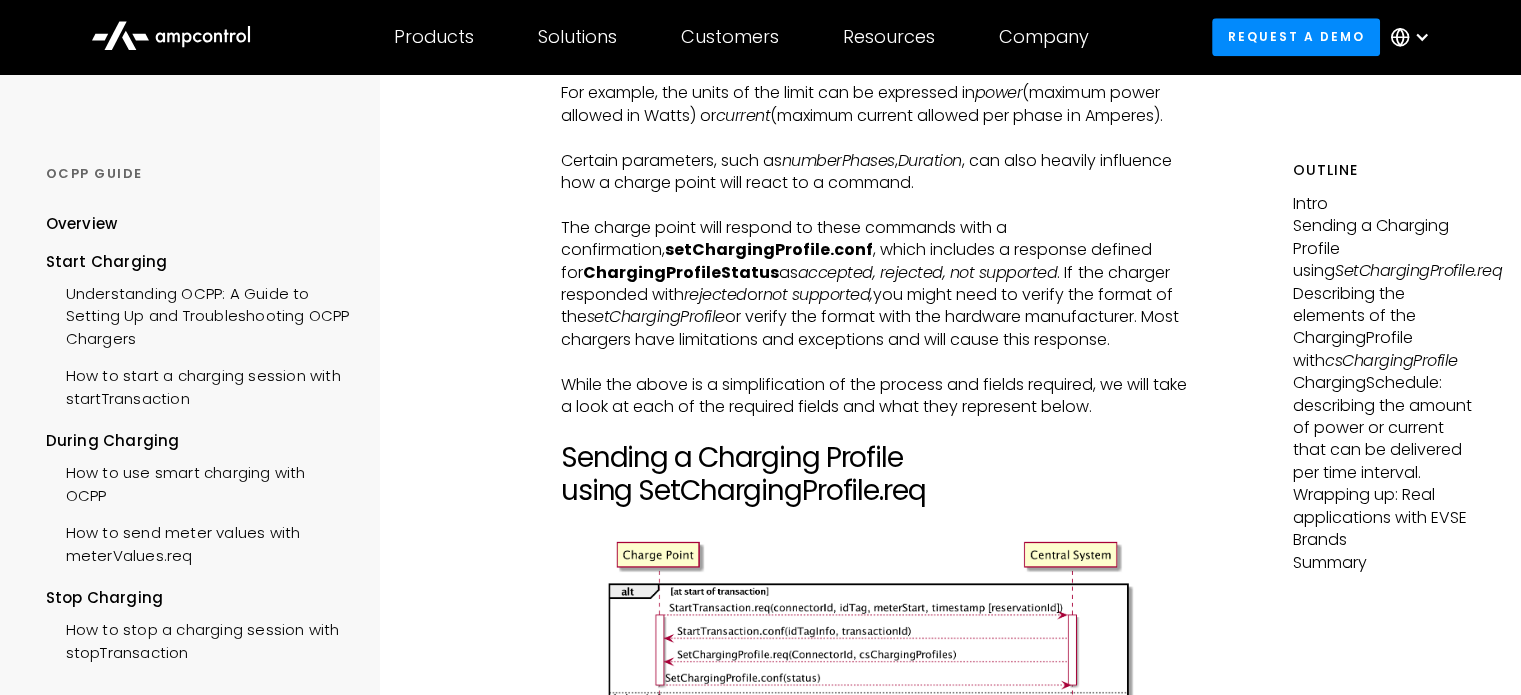click on "OCPP Guide Menu Overview Start Charging Understanding OCPP: A Guide to Setting Up and Troubleshooting OCPP Chargers How to start a charging session with startTransaction During Charging How to use smart charging with OCPP How to send meter values with meterValues.req Stop Charging Setup & Troubleshoot OCPP GUIDE Overview Start Charging Understanding OCPP: A Guide to Setting Up and Troubleshooting OCPP Chargers How to start a charging session with startTransaction During Charging How to use smart charging with OCPP How to send meter values with meterValues.req Stop Charging How to stop a charging session with stopTransaction Setup & Troubleshoot DURING CHARGING How to use smart charging with OCPP Intro In this guide, we will explore how we can enable smart charging for electric vehicles by taking a deeper look into the components of a charging profile in OCPP 1.6J format and the process by which a charging station accepts charging profiles. ‍ Using charging profiles allows  smart charging to be implemented {" at bounding box center [760, 1922] 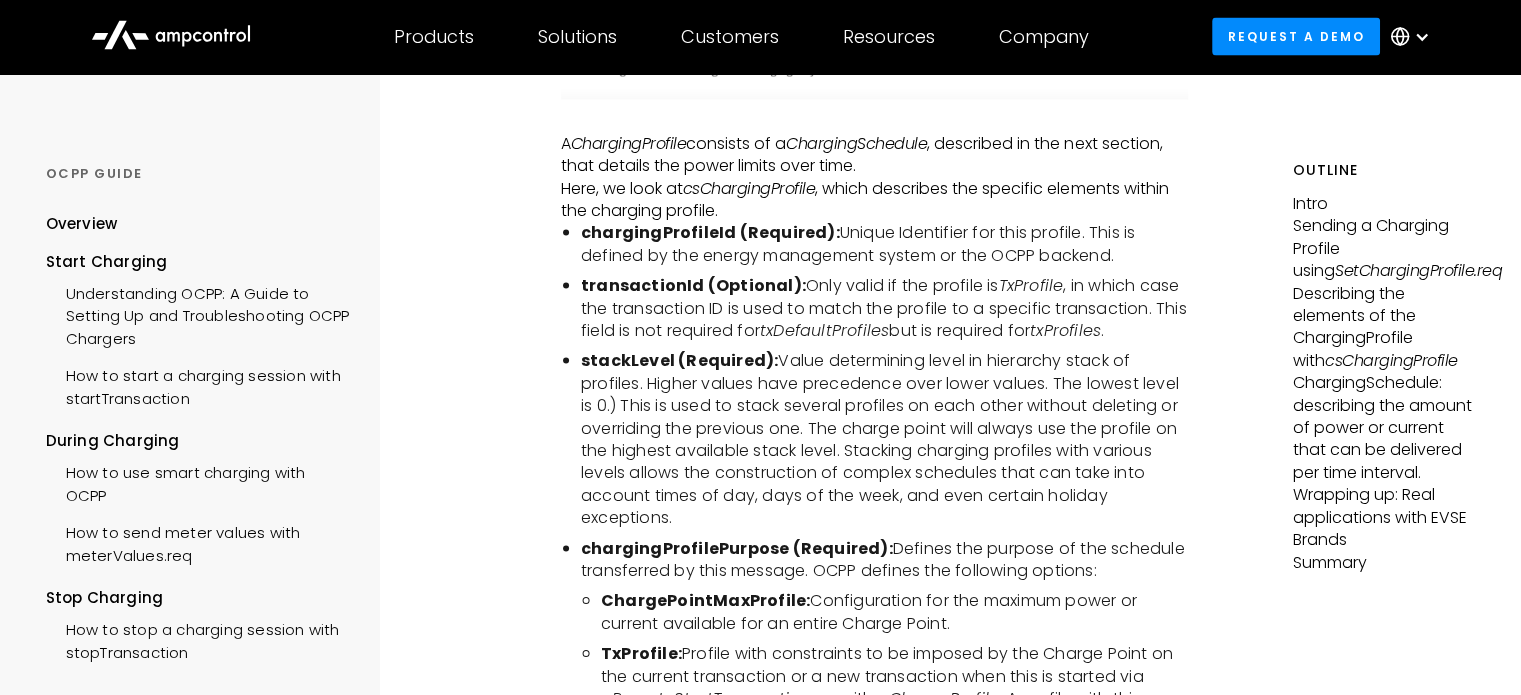 scroll, scrollTop: 4080, scrollLeft: 0, axis: vertical 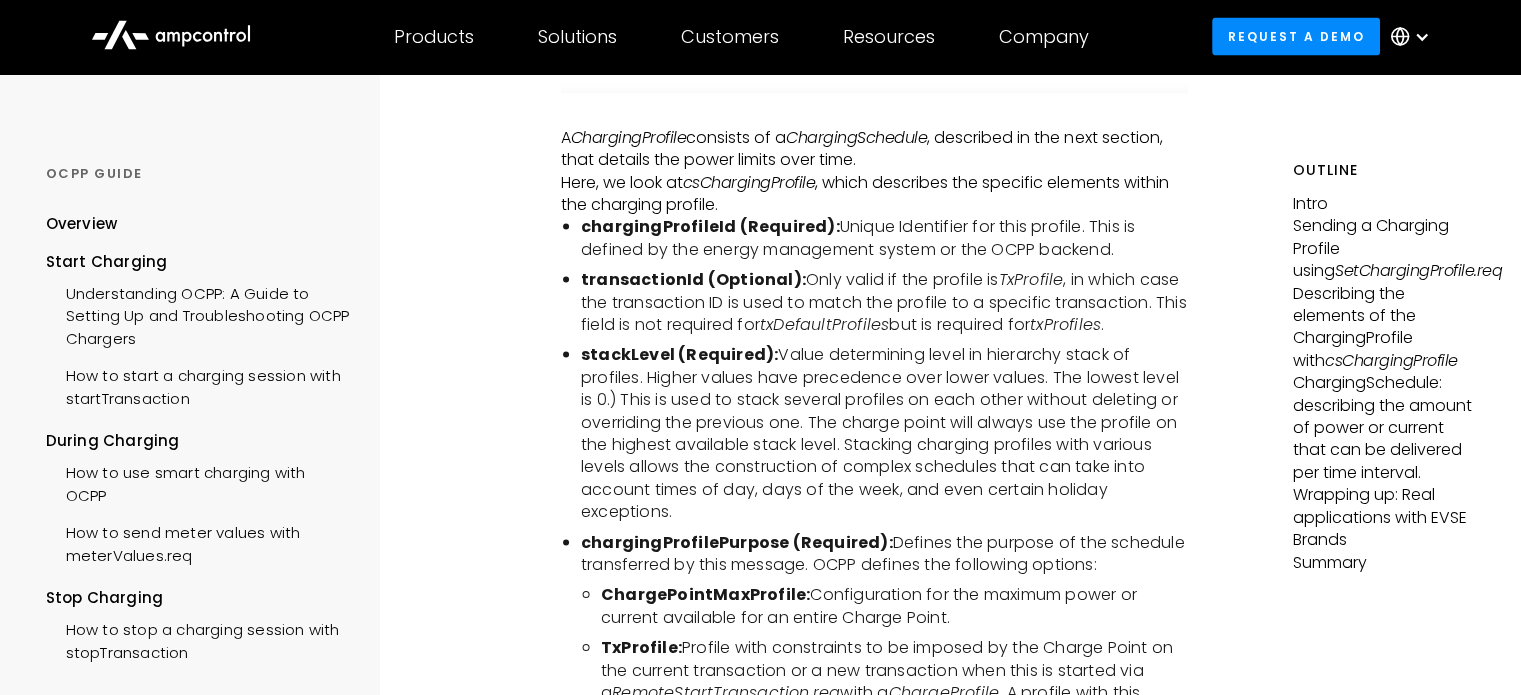 click on "ChargingProfile" at bounding box center [629, 137] 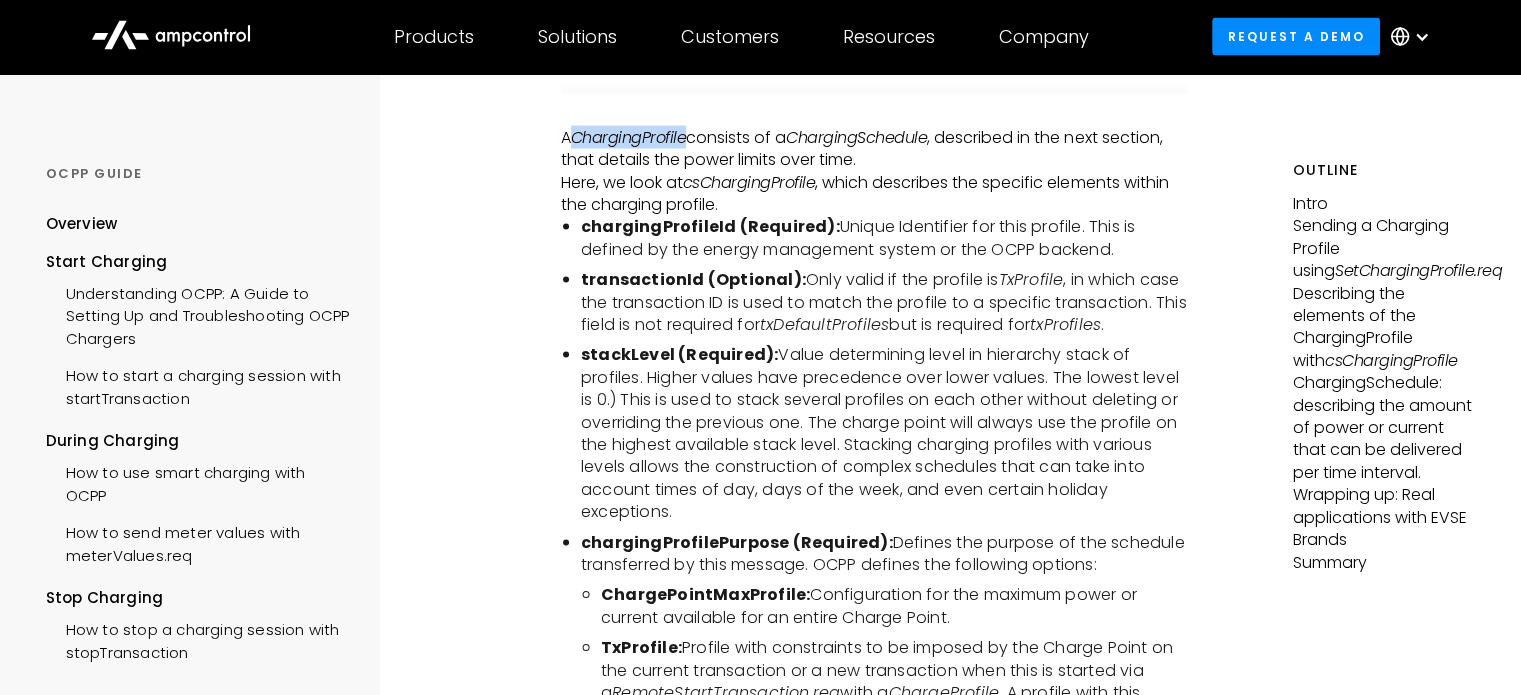 click on "ChargingProfile" at bounding box center [629, 137] 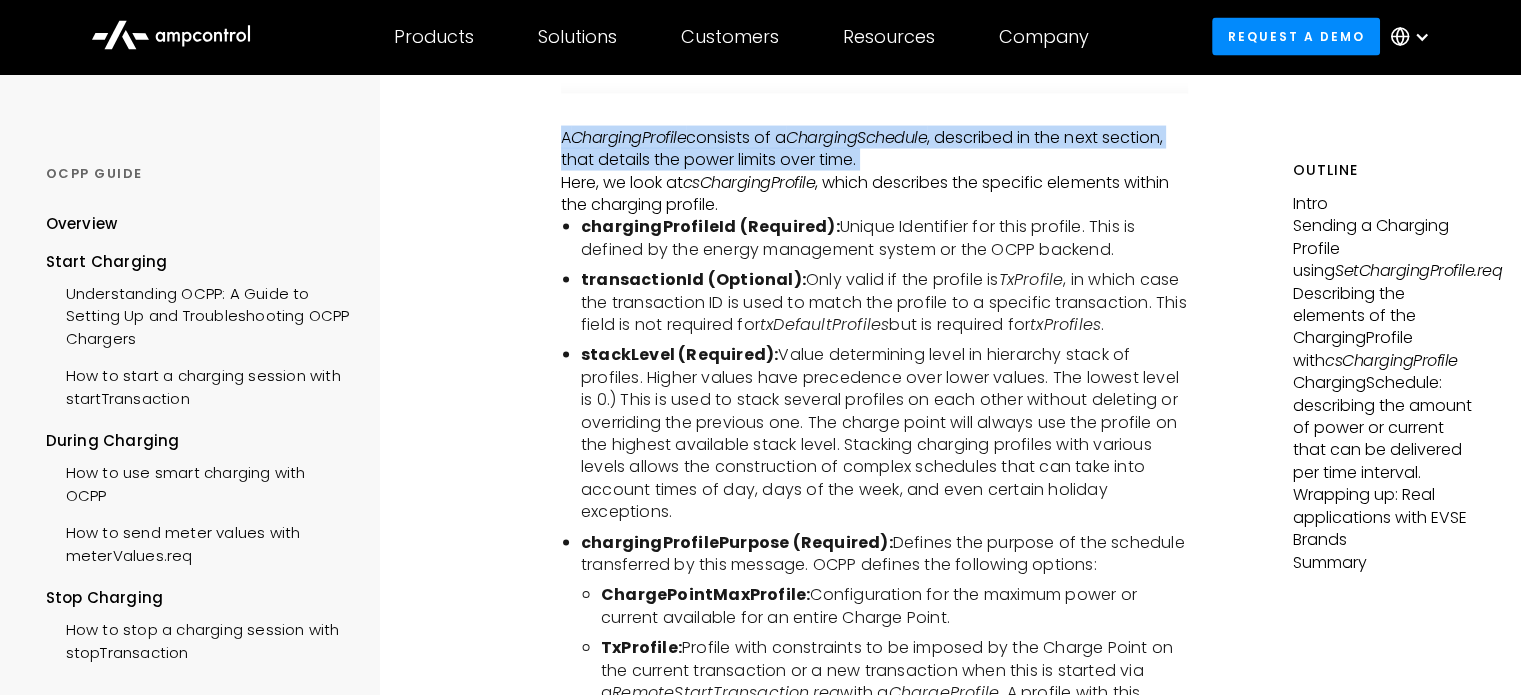 click on "ChargingProfile" at bounding box center [629, 137] 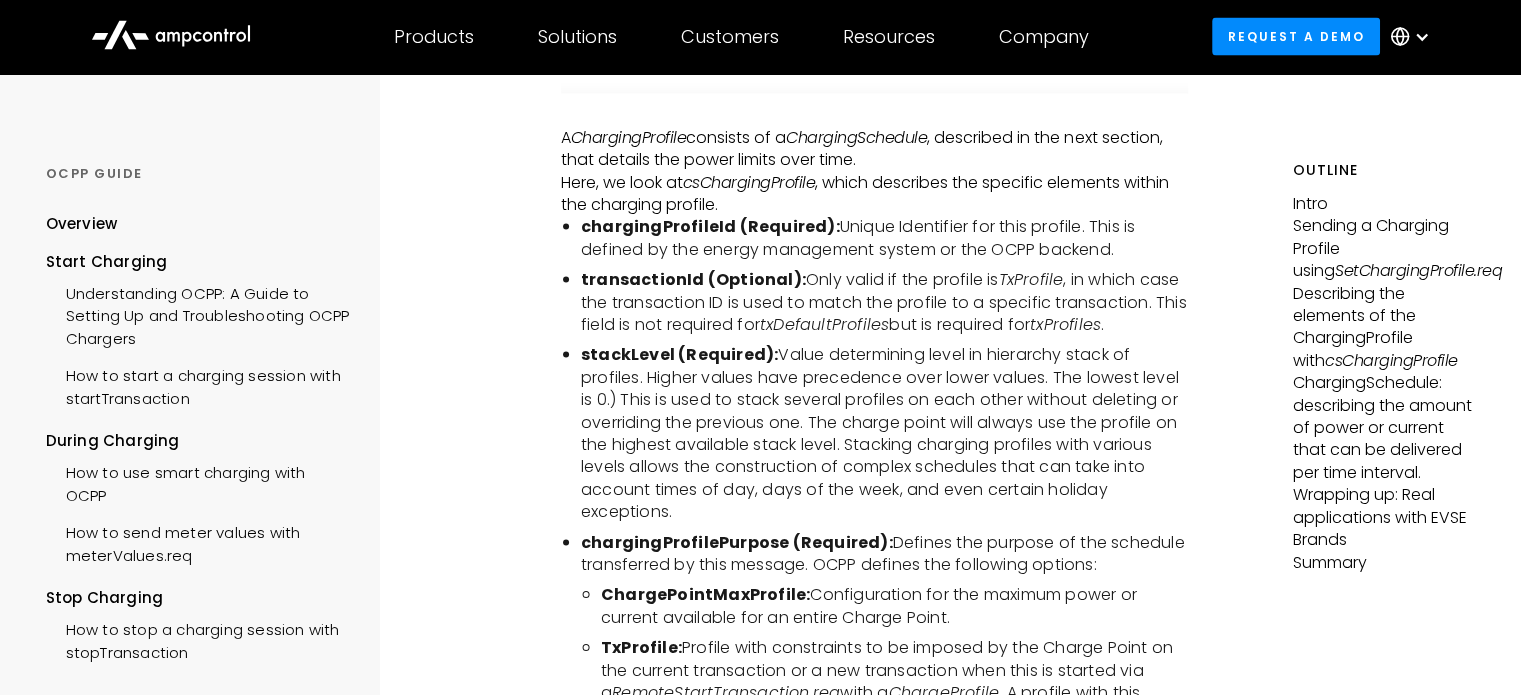 click on "Here, we look at  csChargingProfile , which describes the specific elements within the charging profile." at bounding box center (874, 194) 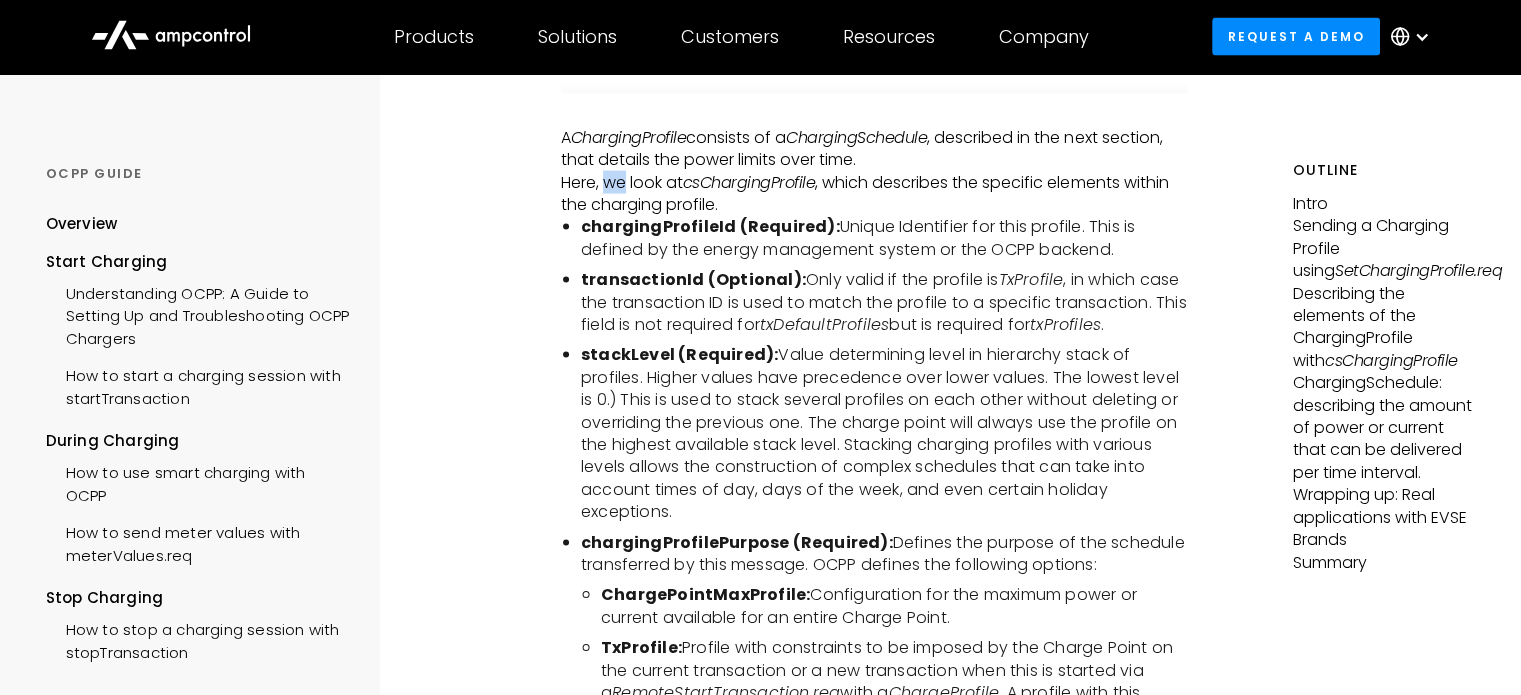 click on "Here, we look at  csChargingProfile , which describes the specific elements within the charging profile." at bounding box center [874, 194] 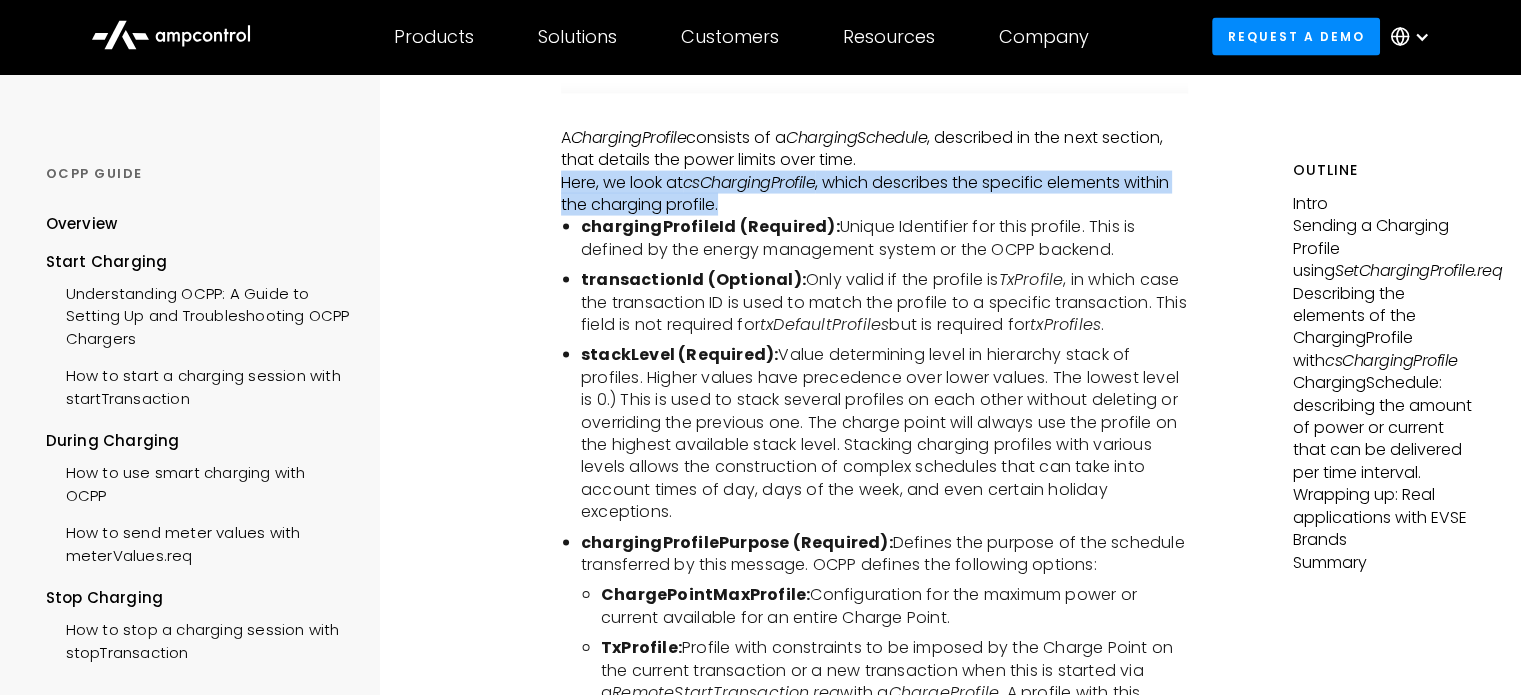 click on "Here, we look at  csChargingProfile , which describes the specific elements within the charging profile." at bounding box center (874, 194) 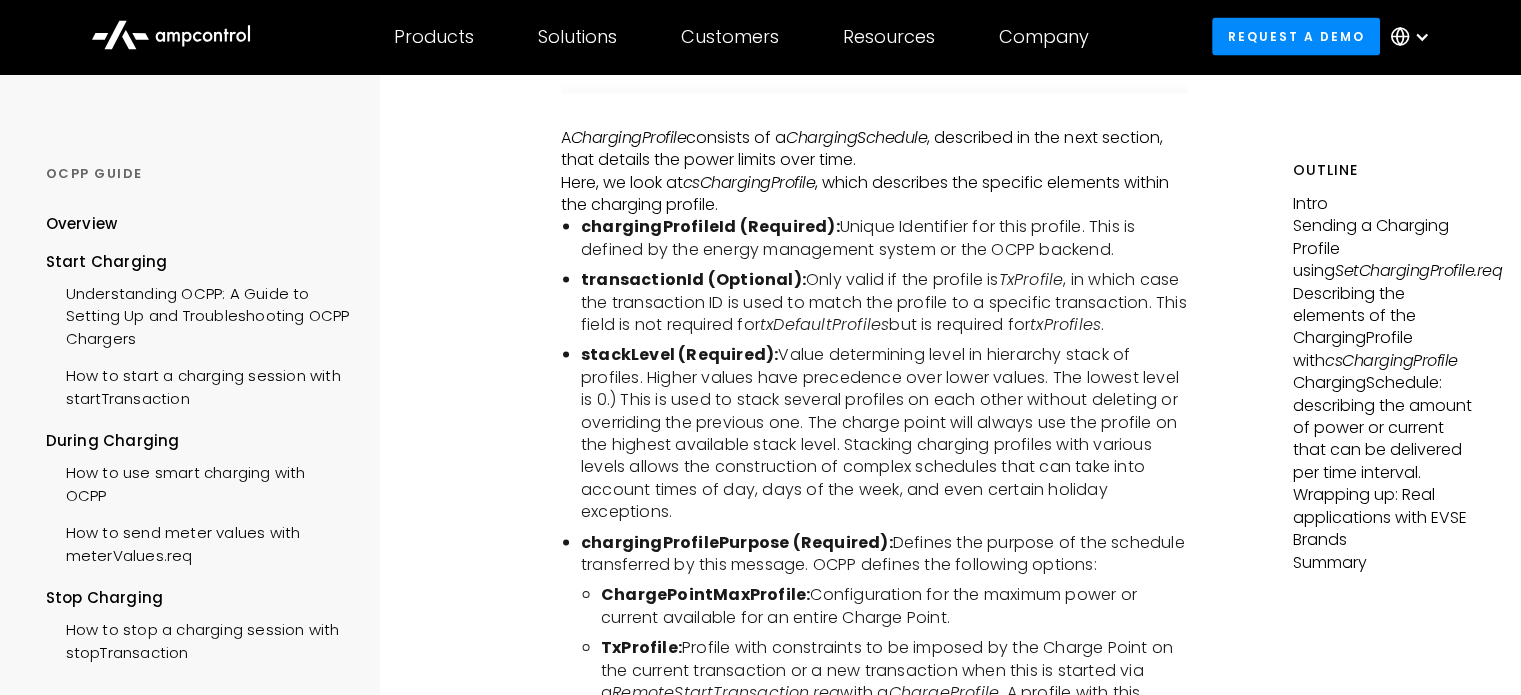 click on "chargingProfileId (Required):" at bounding box center (710, 226) 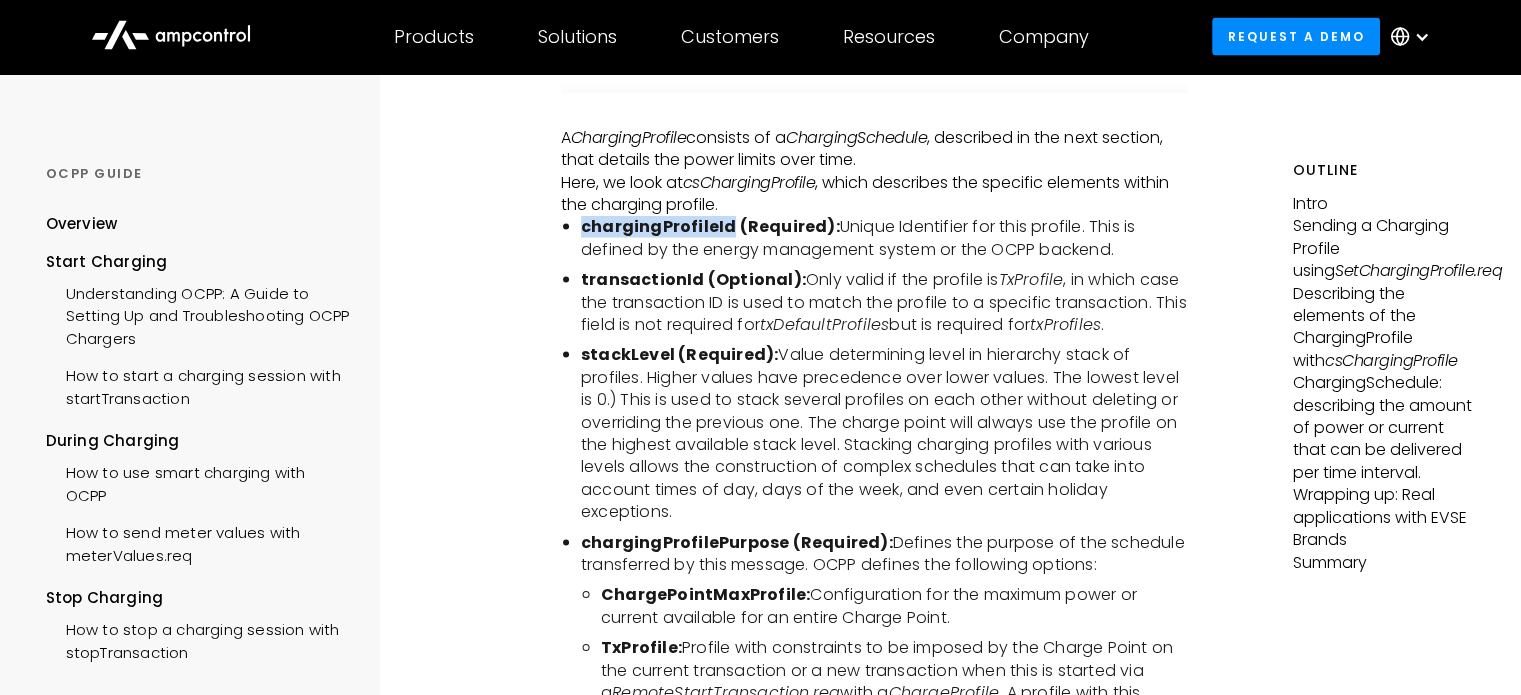click on "chargingProfileId (Required):" at bounding box center [710, 226] 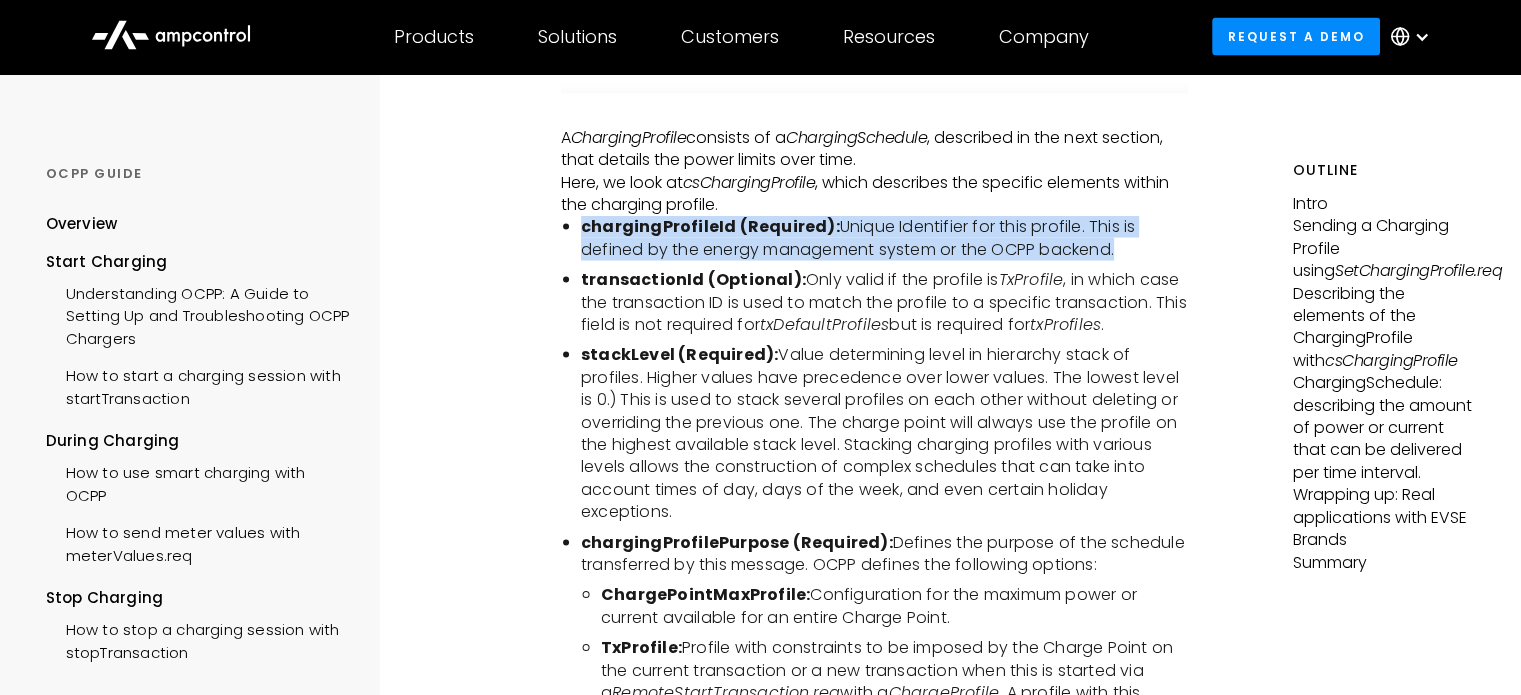 click on "chargingProfileId (Required):" at bounding box center [710, 226] 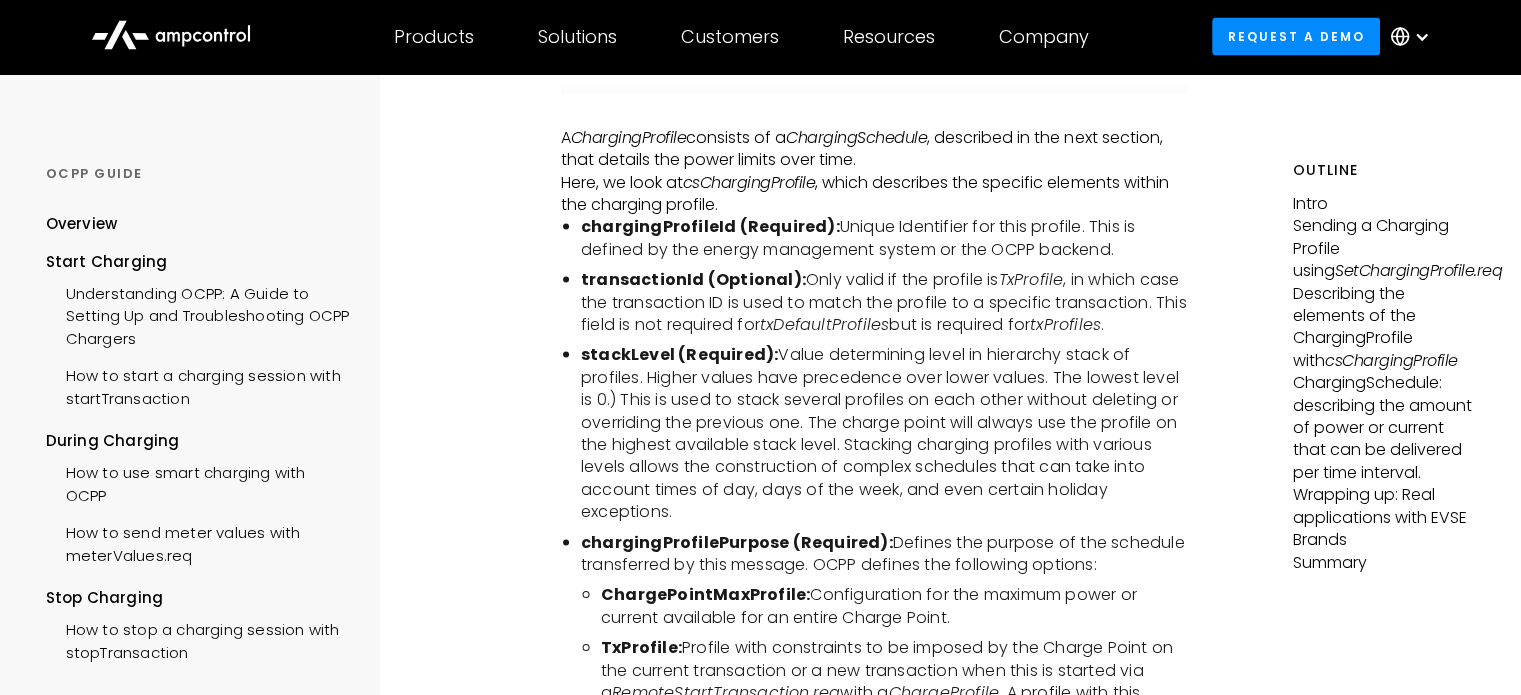 click on "transactionId (Optional):" at bounding box center [693, 279] 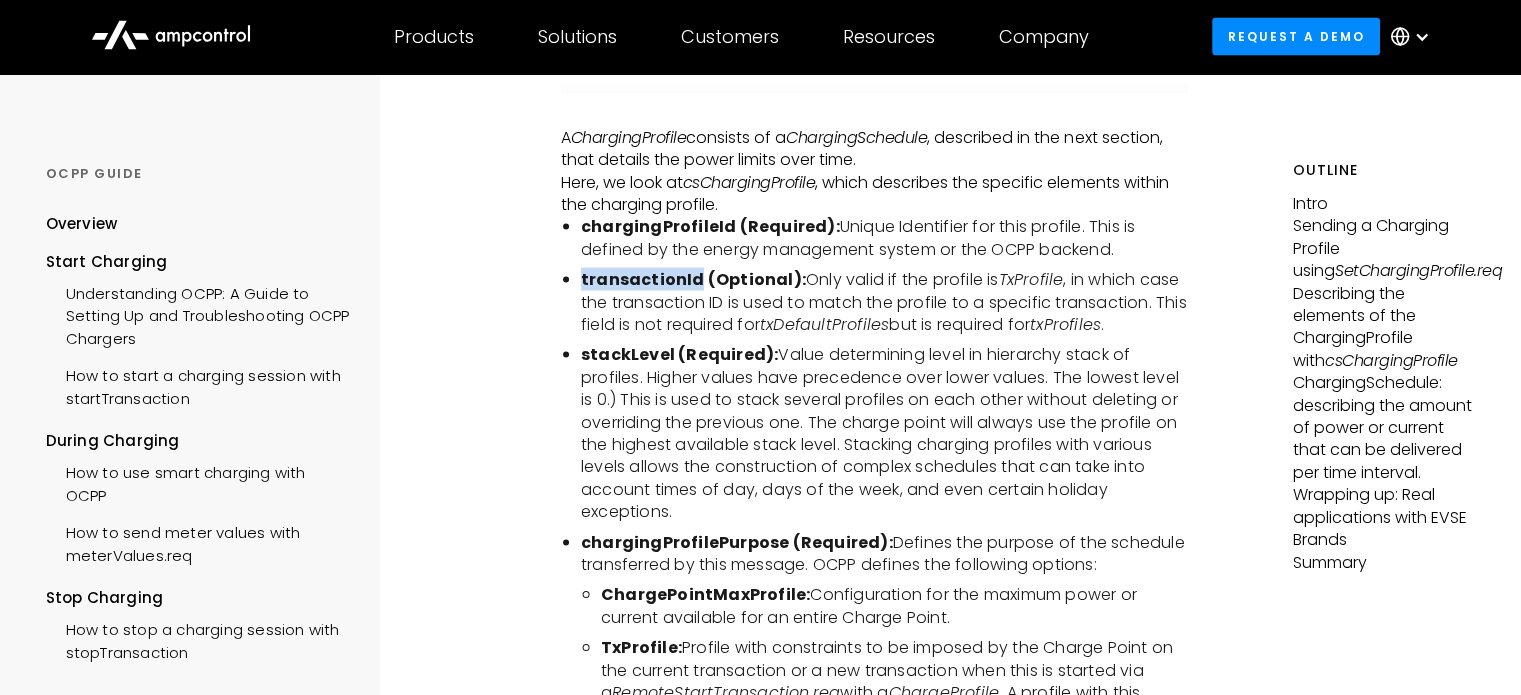 click on "transactionId (Optional):" at bounding box center (693, 279) 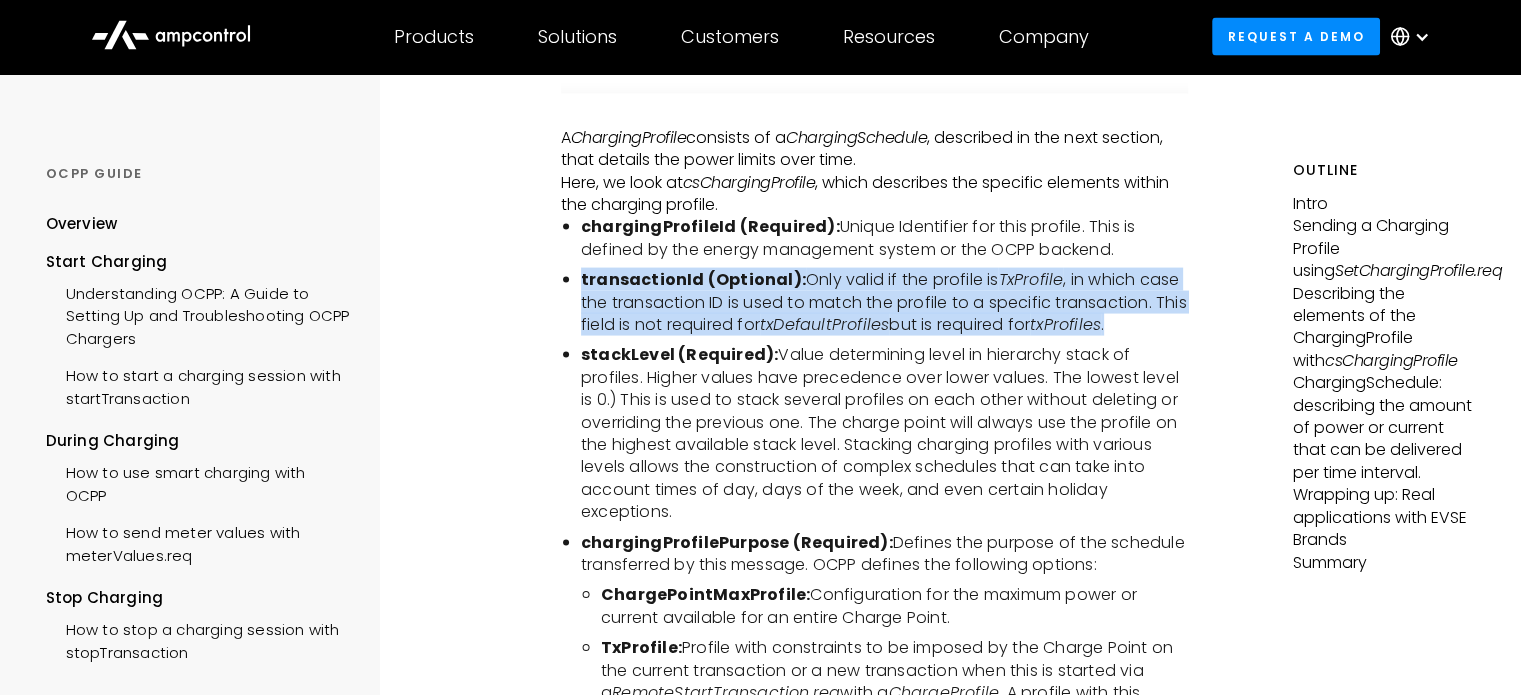 click on "transactionId (Optional):" at bounding box center [693, 279] 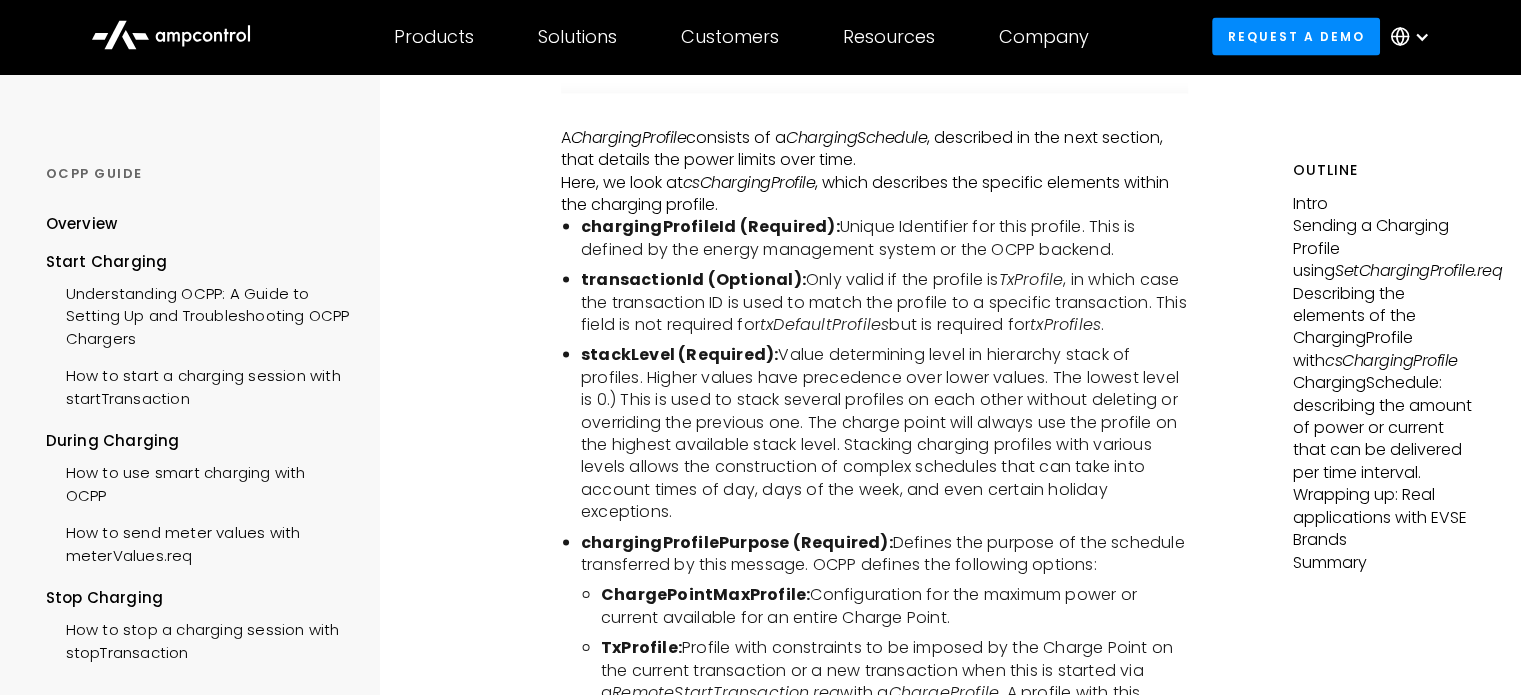 click on "chargingProfileId (Required):" at bounding box center (710, 226) 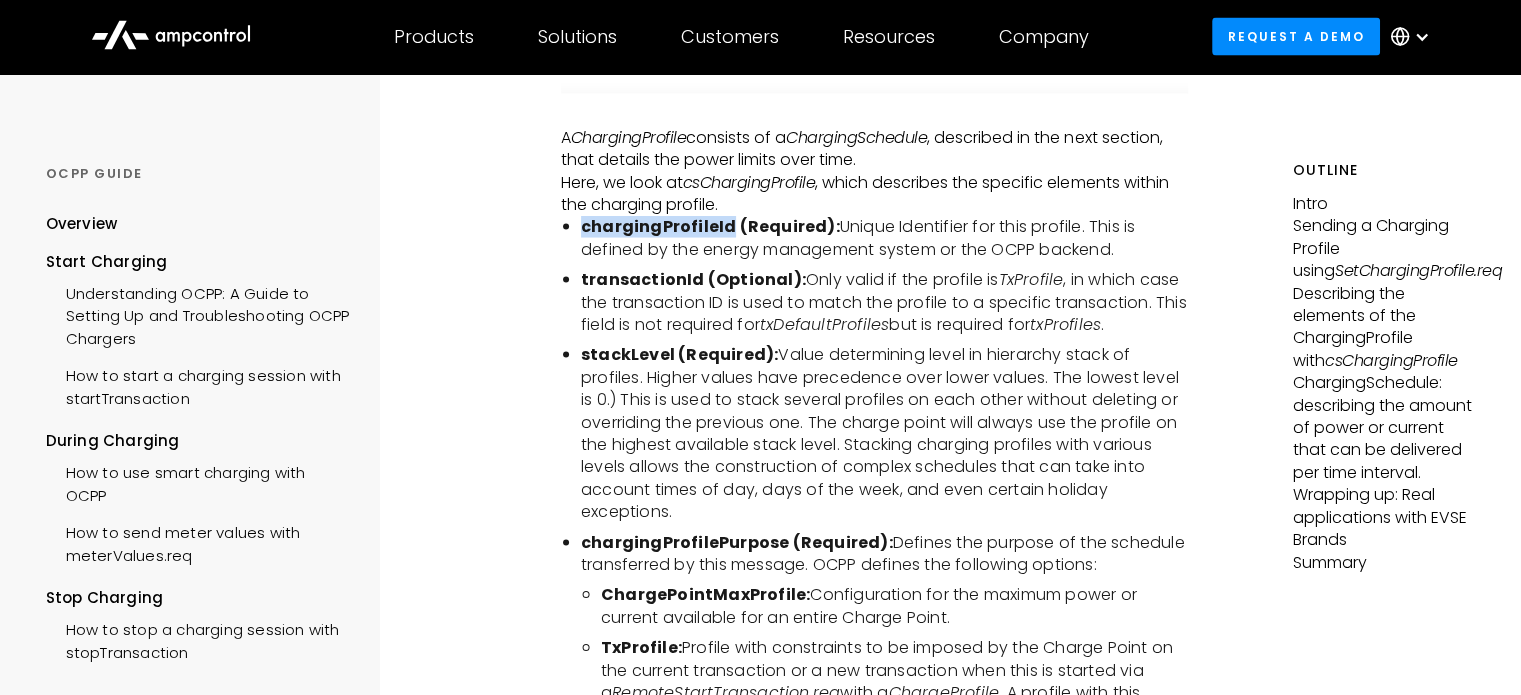 click on "chargingProfileId (Required):" at bounding box center (710, 226) 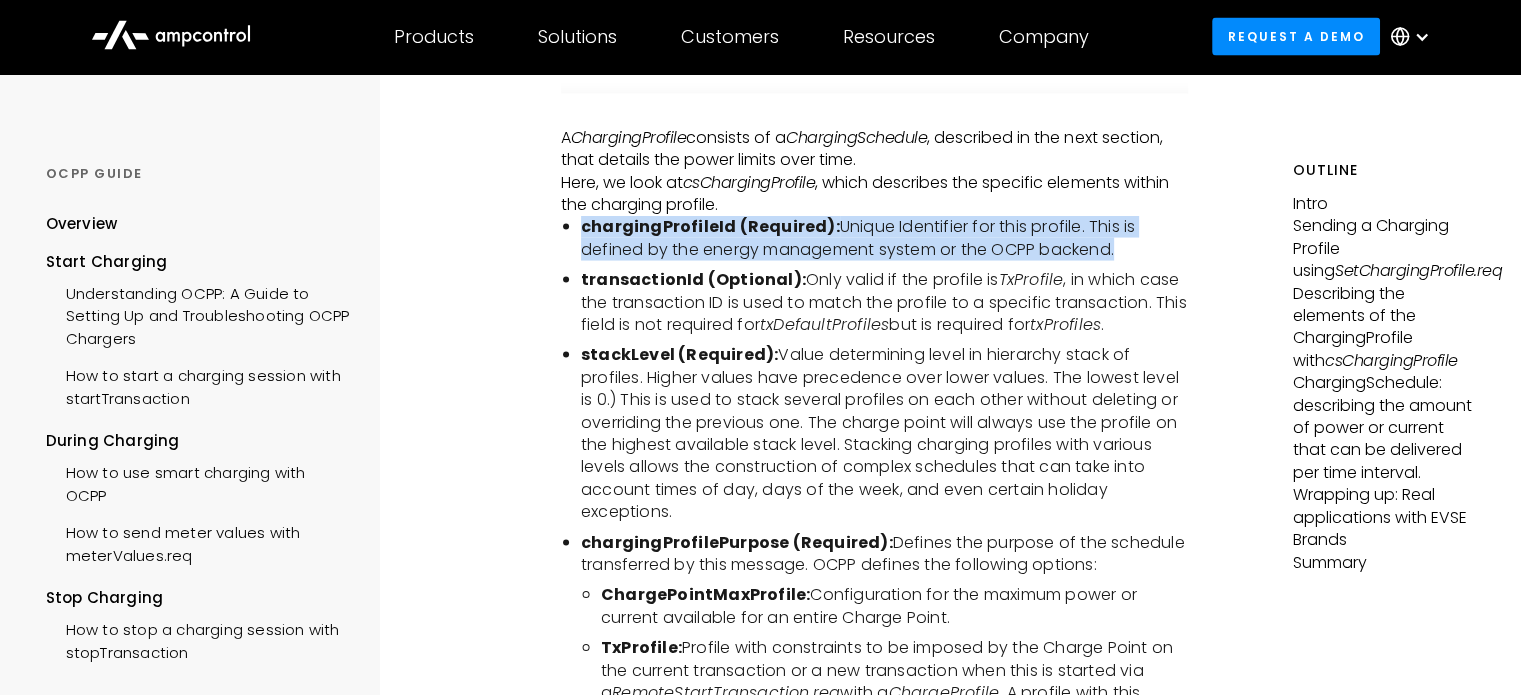 click on "chargingProfileId (Required):" at bounding box center [710, 226] 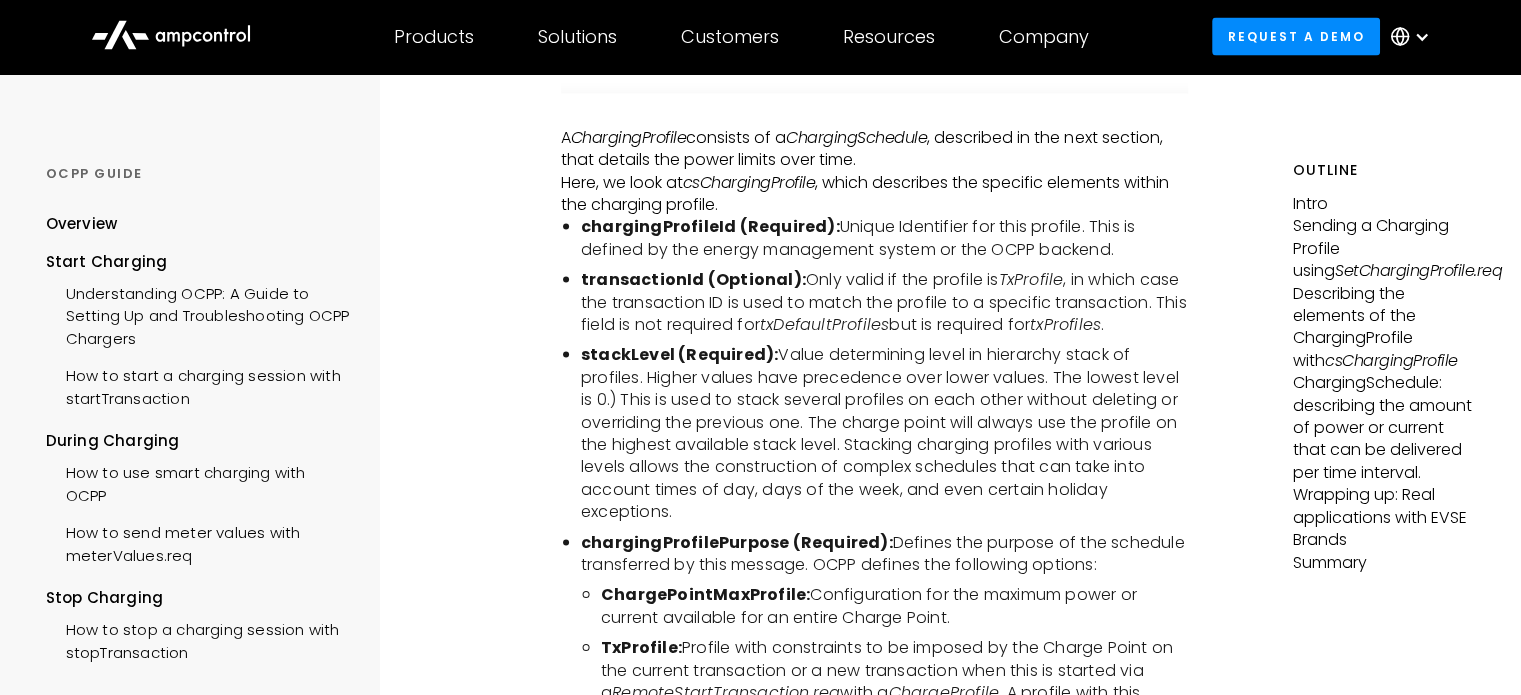 click on "ChargingProfile" at bounding box center [629, 137] 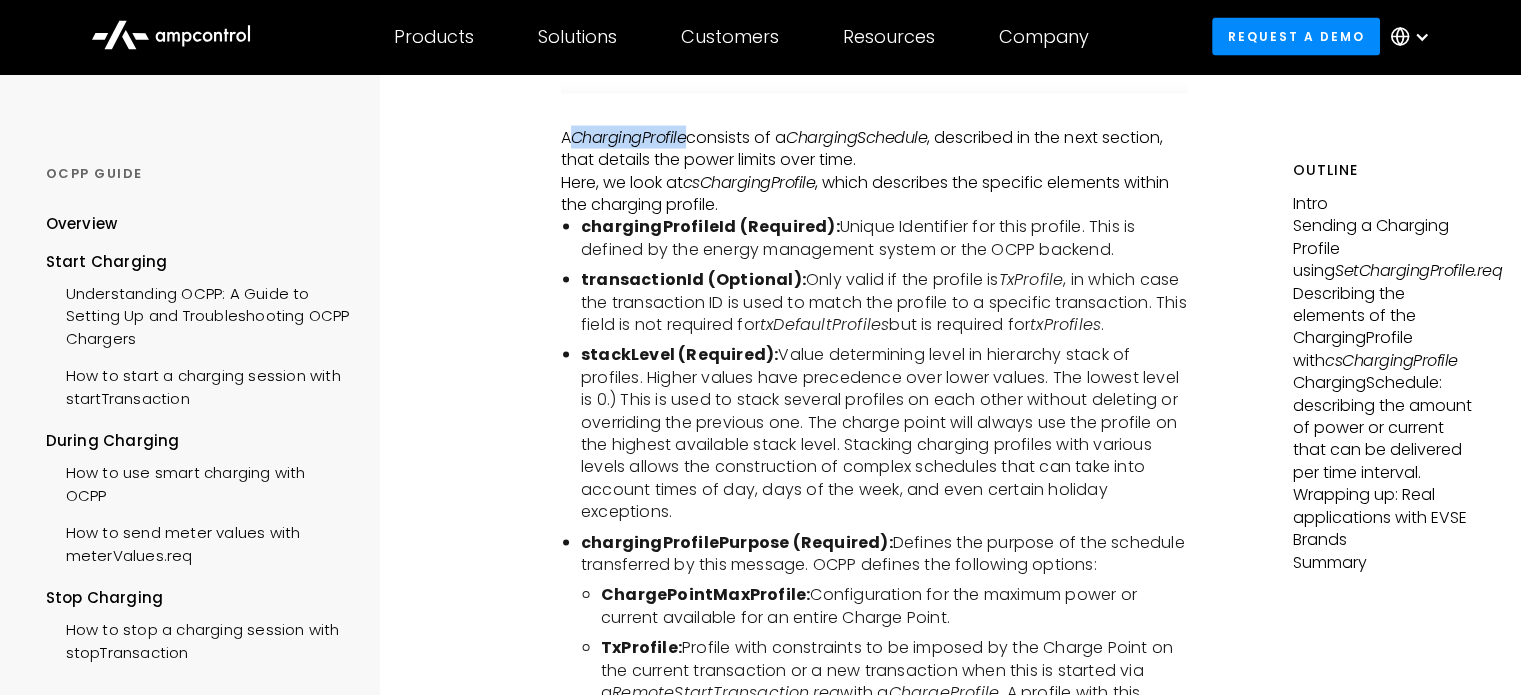click on "ChargingProfile" at bounding box center (629, 137) 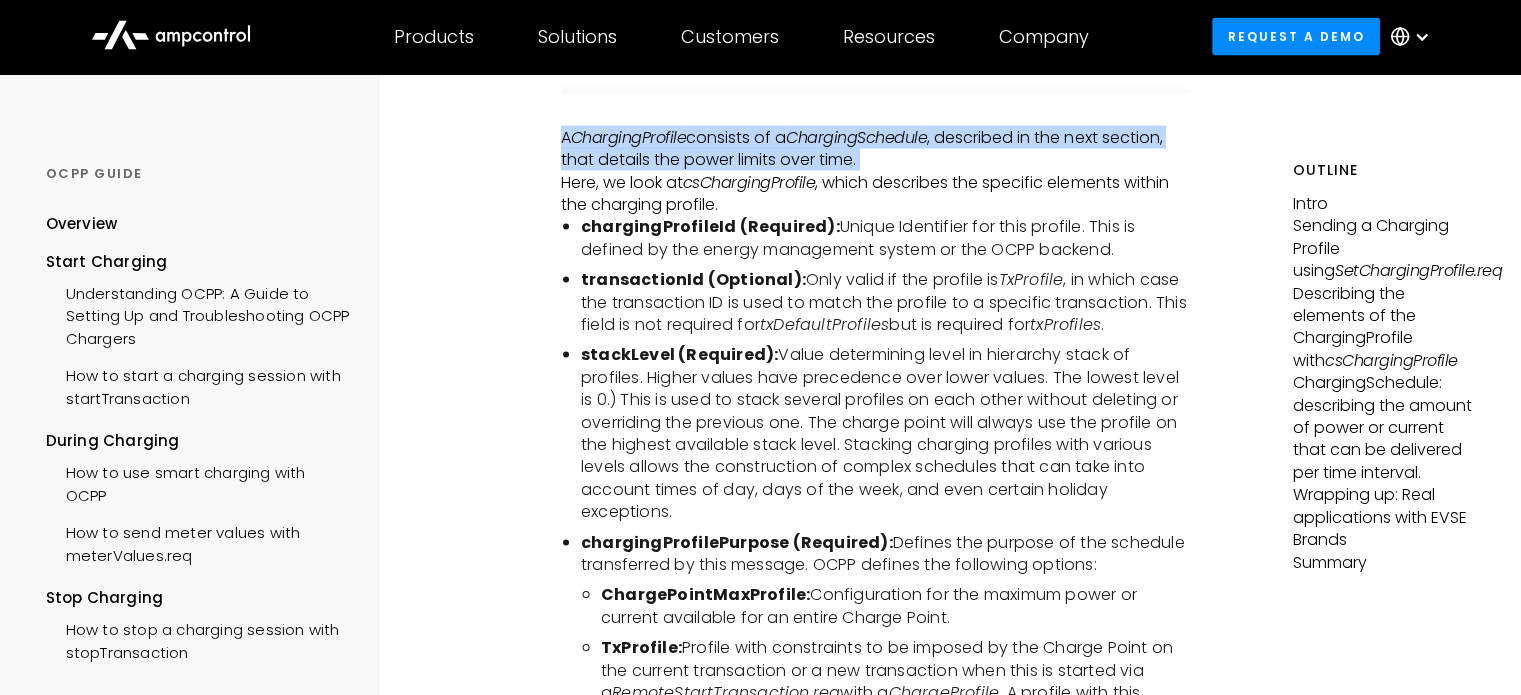 click on "ChargingProfile" at bounding box center (629, 137) 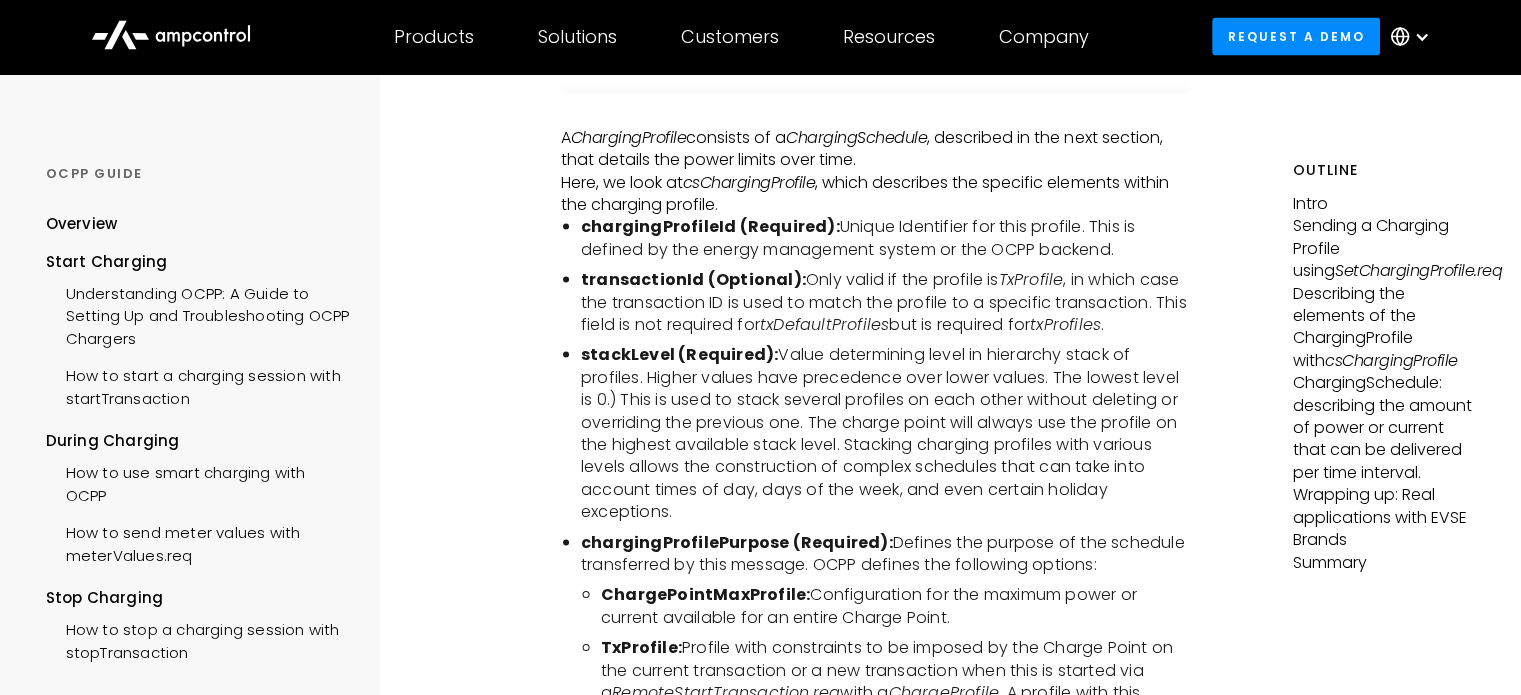 click on "Here, we look at  csChargingProfile , which describes the specific elements within the charging profile." at bounding box center (874, 194) 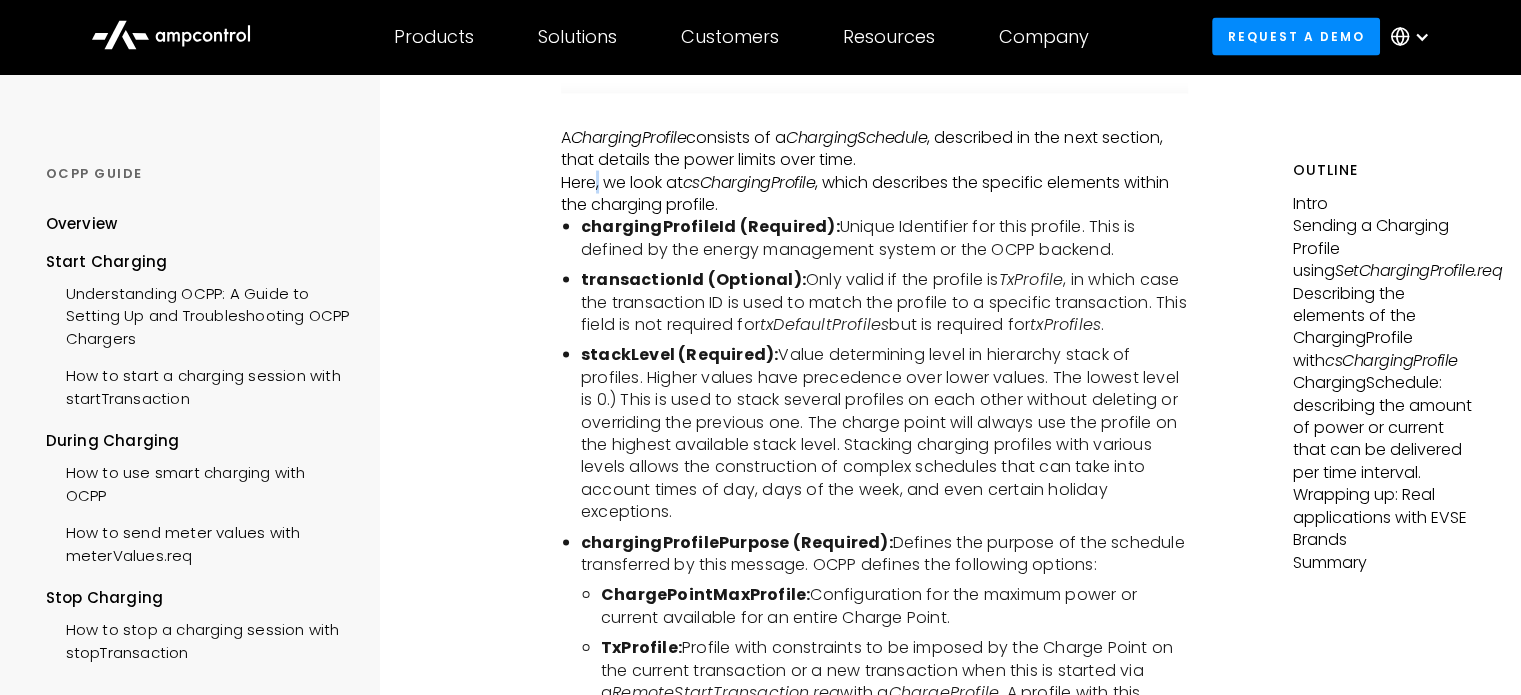 click on "Here, we look at  csChargingProfile , which describes the specific elements within the charging profile." at bounding box center (874, 194) 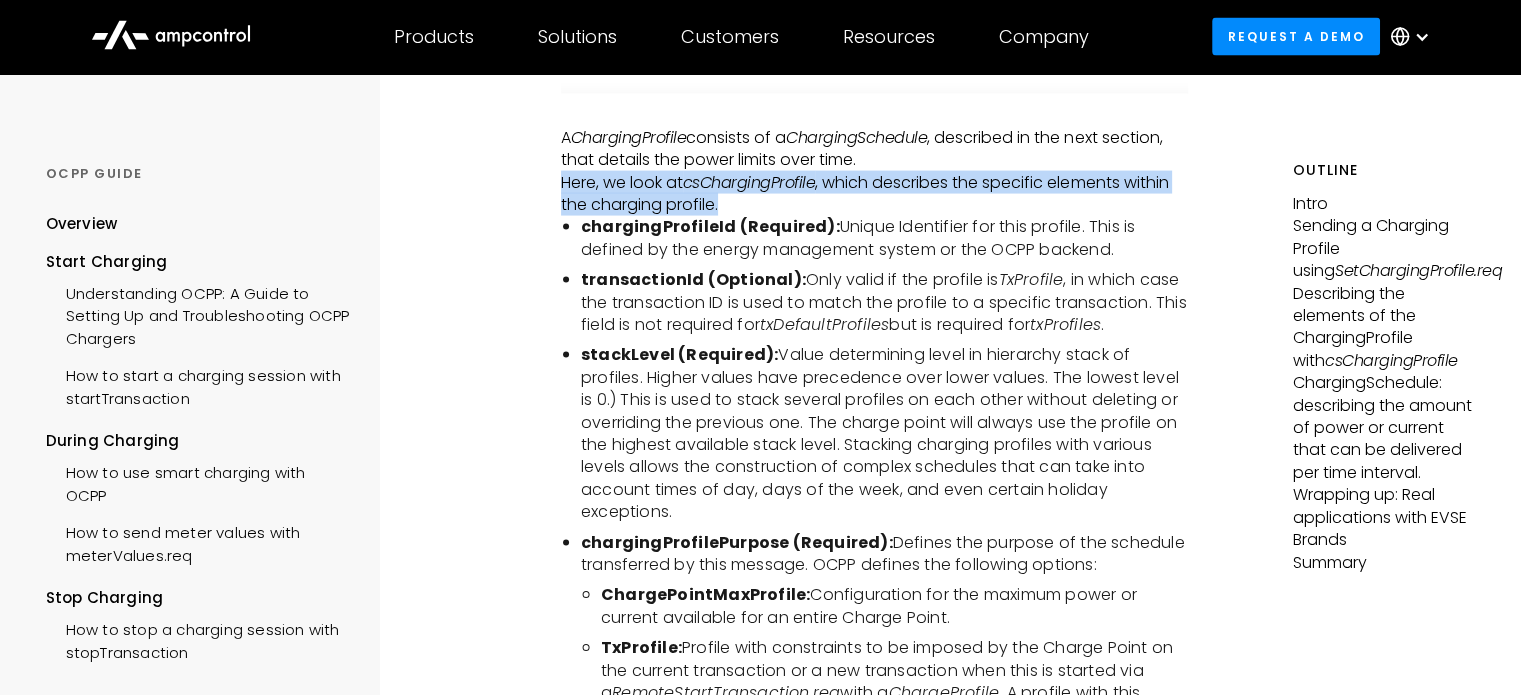 click on "Here, we look at  csChargingProfile , which describes the specific elements within the charging profile." at bounding box center (874, 194) 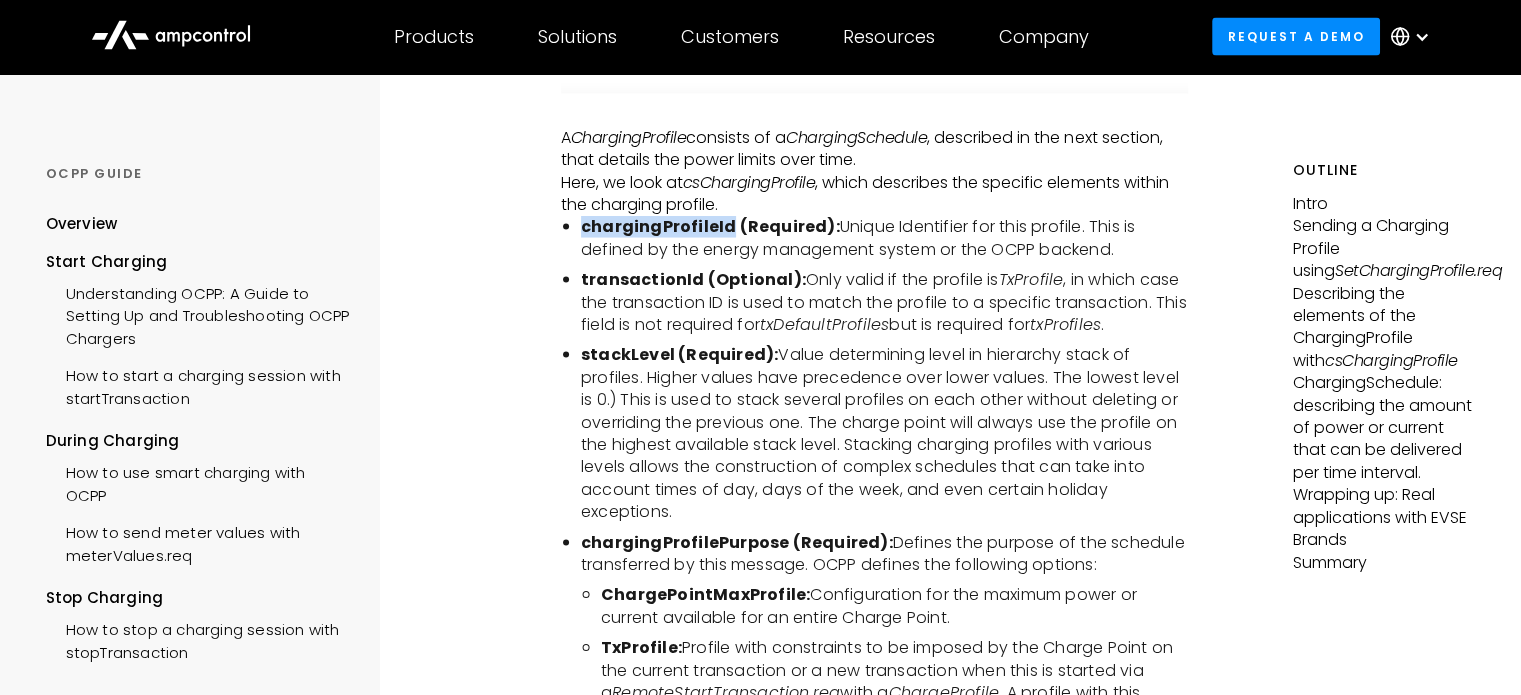 click on "chargingProfileId (Required):" at bounding box center (710, 226) 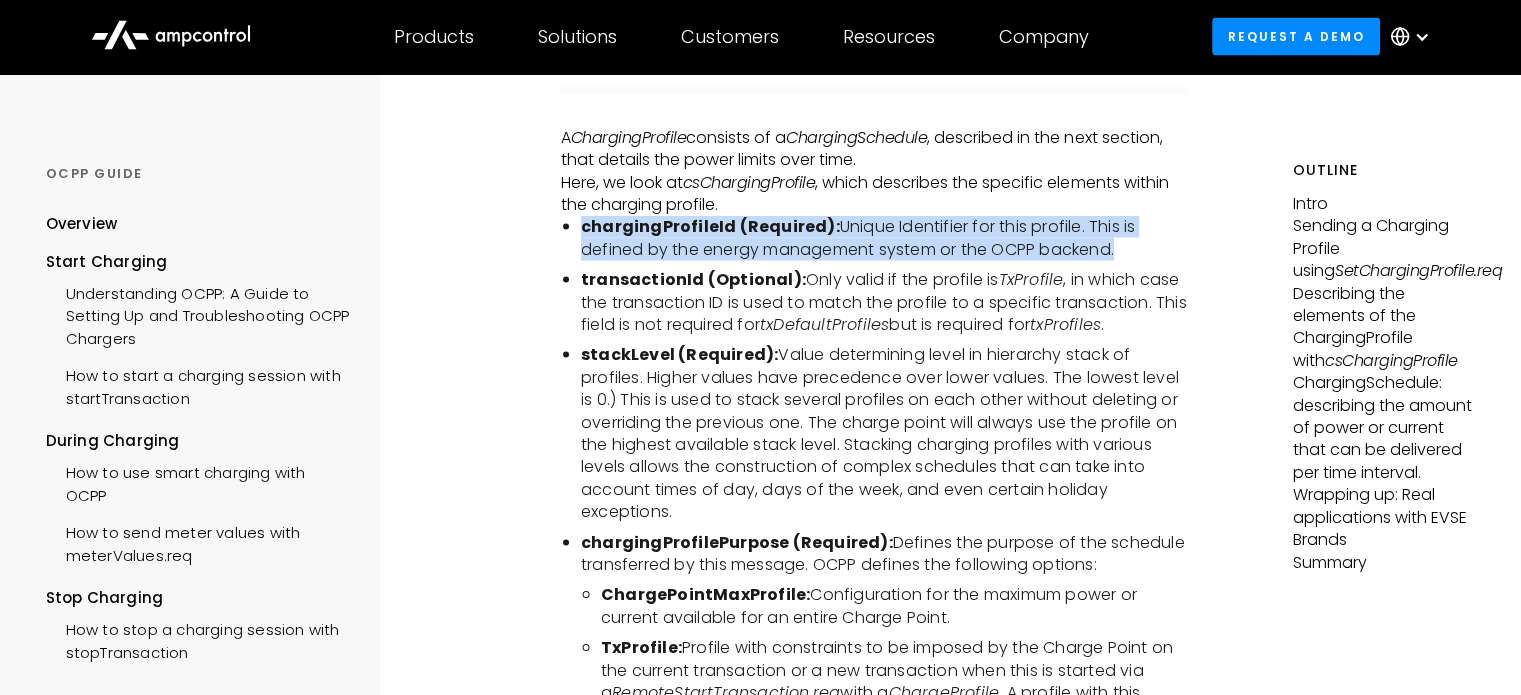 click on "chargingProfileId (Required):" at bounding box center [710, 226] 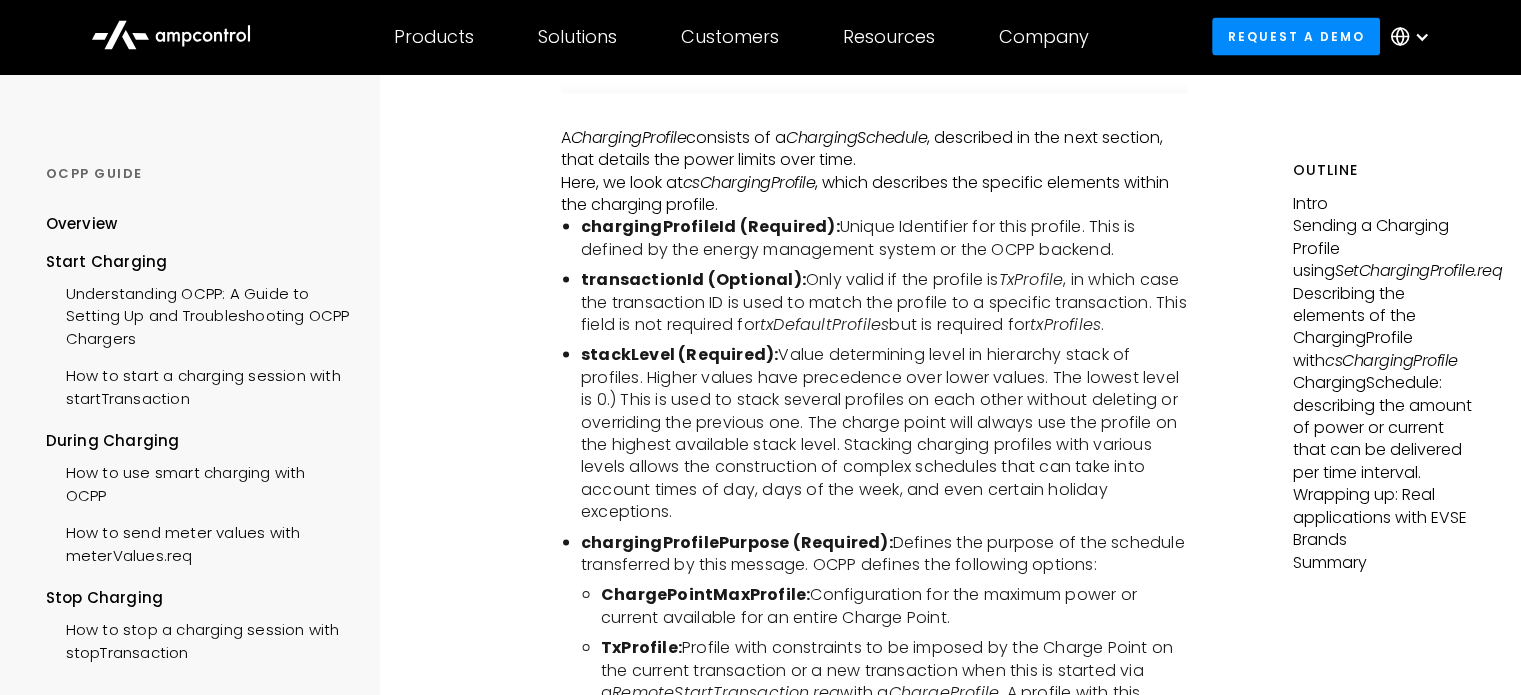 click on "chargingProfileId (Required):" at bounding box center (710, 226) 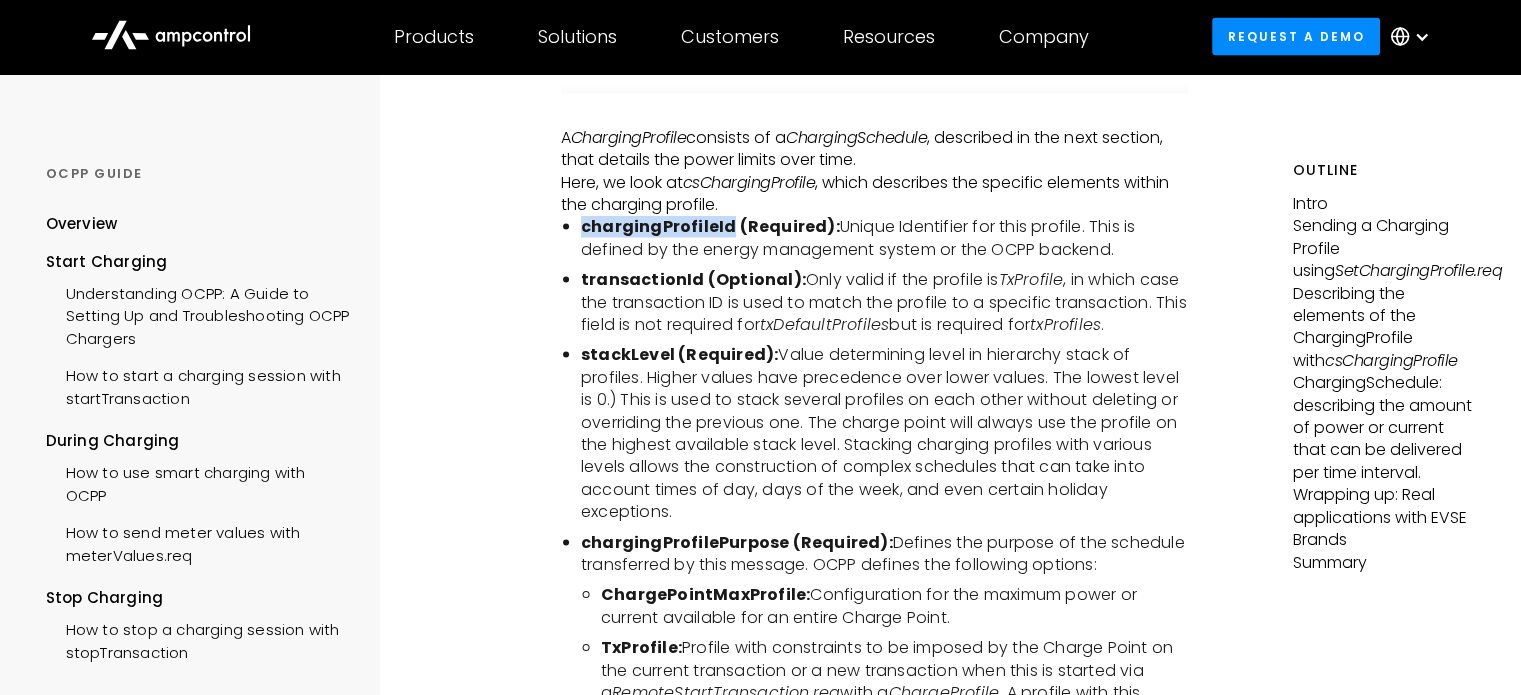 click on "chargingProfileId (Required):" at bounding box center [710, 226] 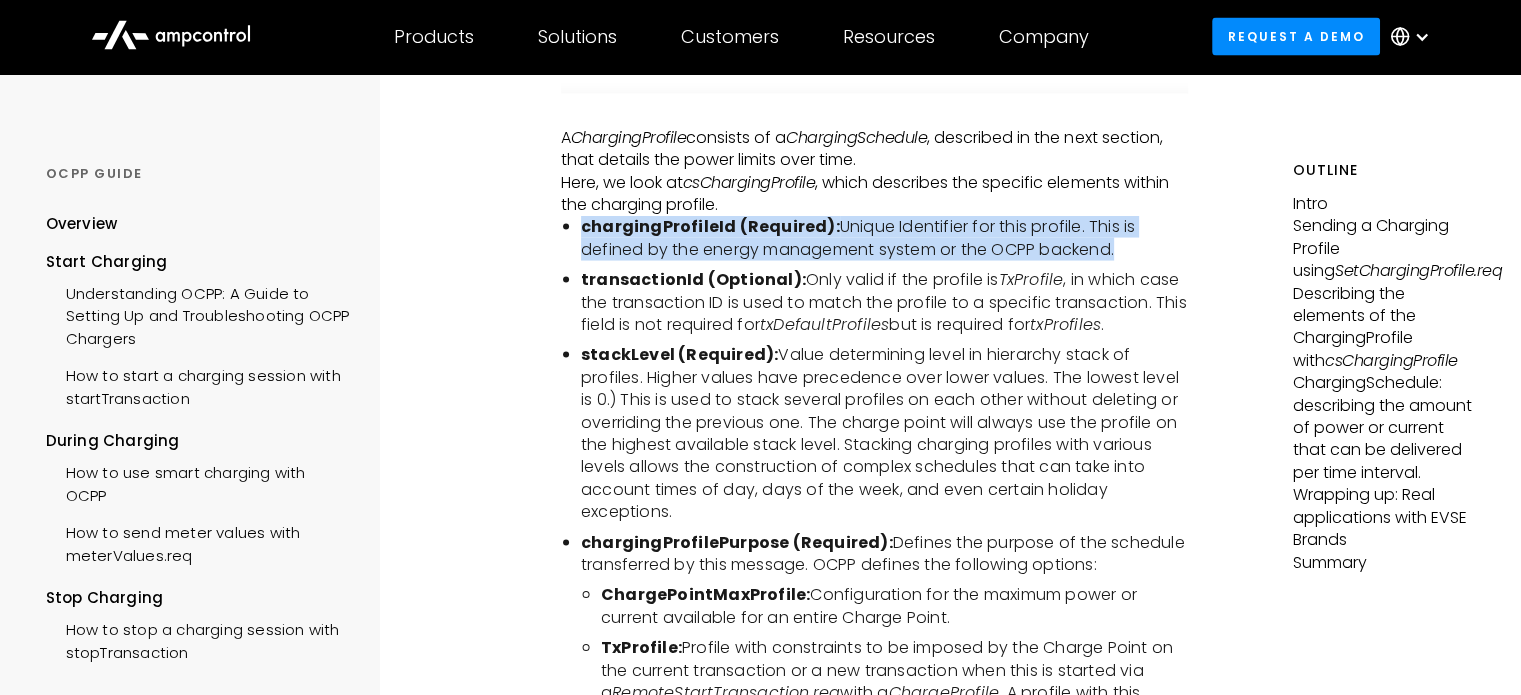 click on "chargingProfileId (Required):" at bounding box center (710, 226) 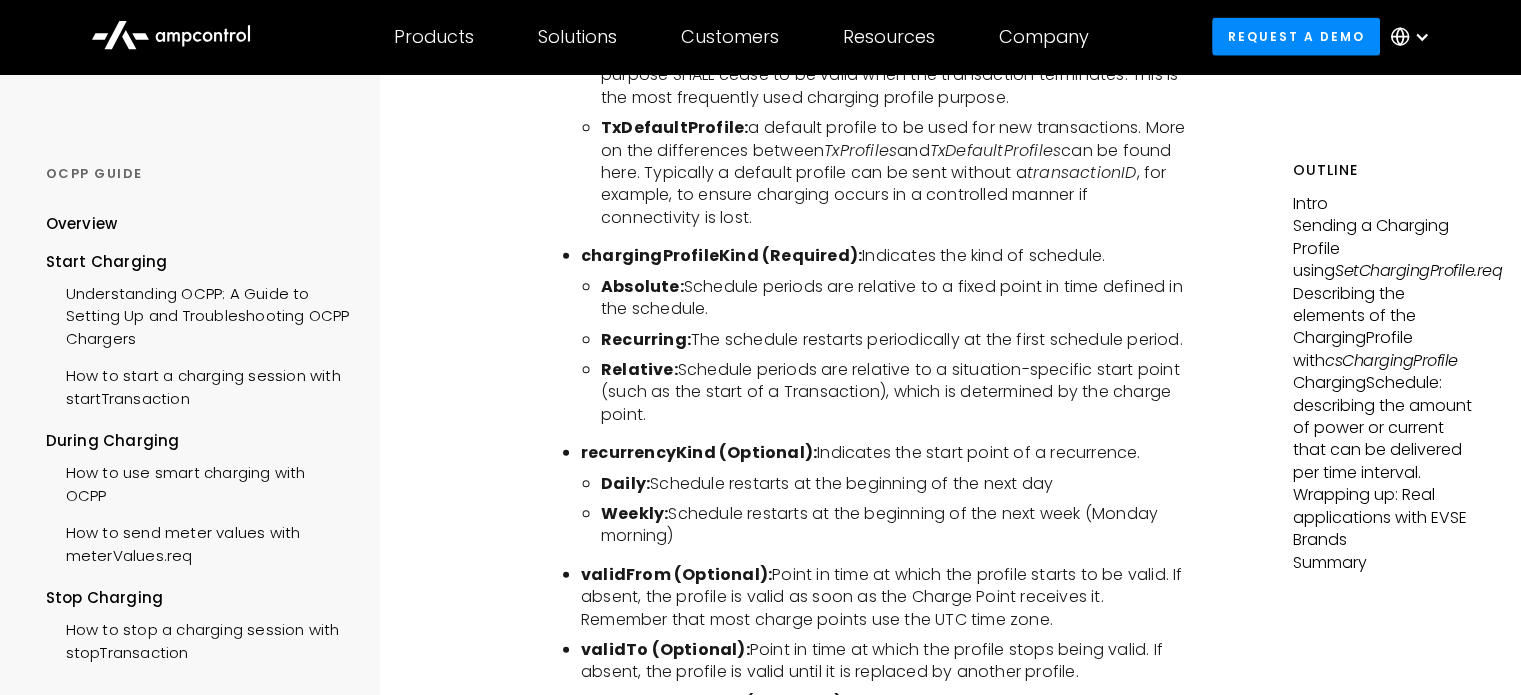 scroll, scrollTop: 4760, scrollLeft: 0, axis: vertical 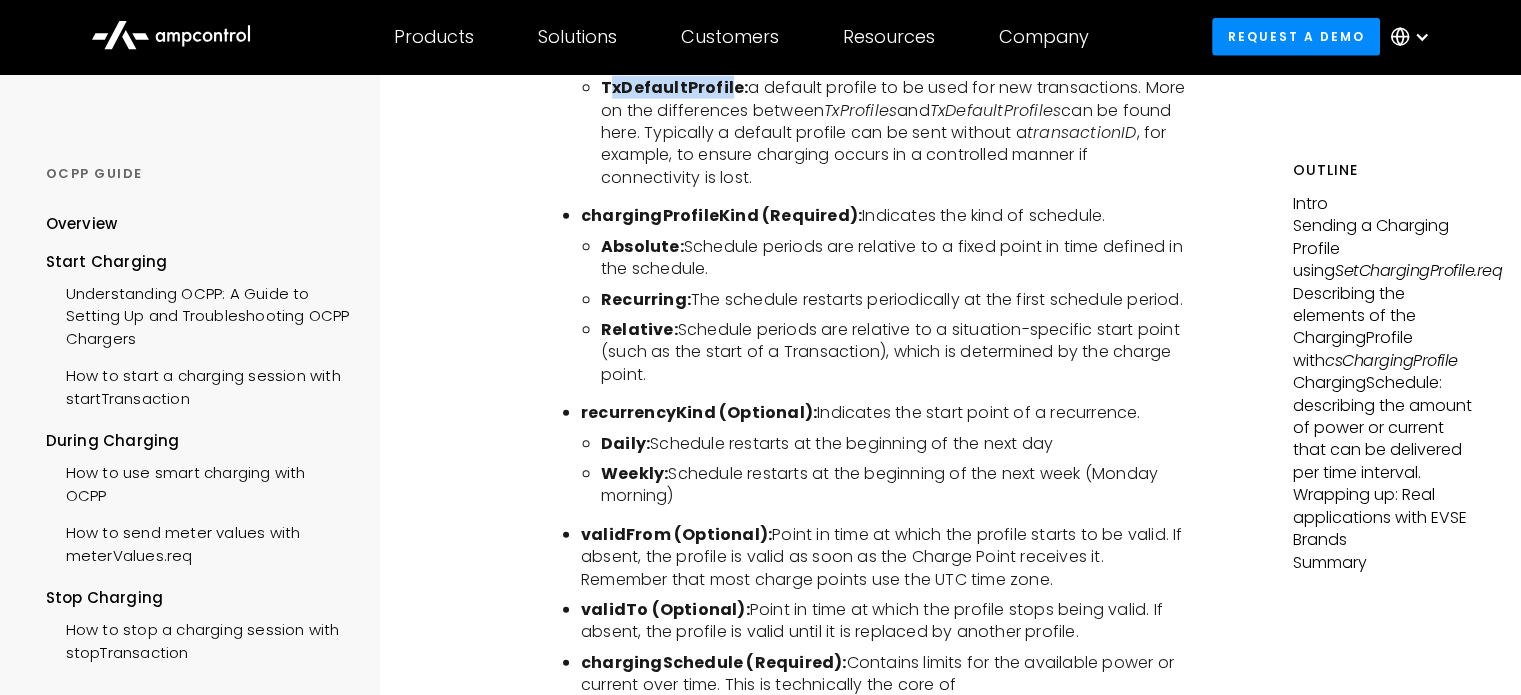 drag, startPoint x: 608, startPoint y: 89, endPoint x: 733, endPoint y: 87, distance: 125.016 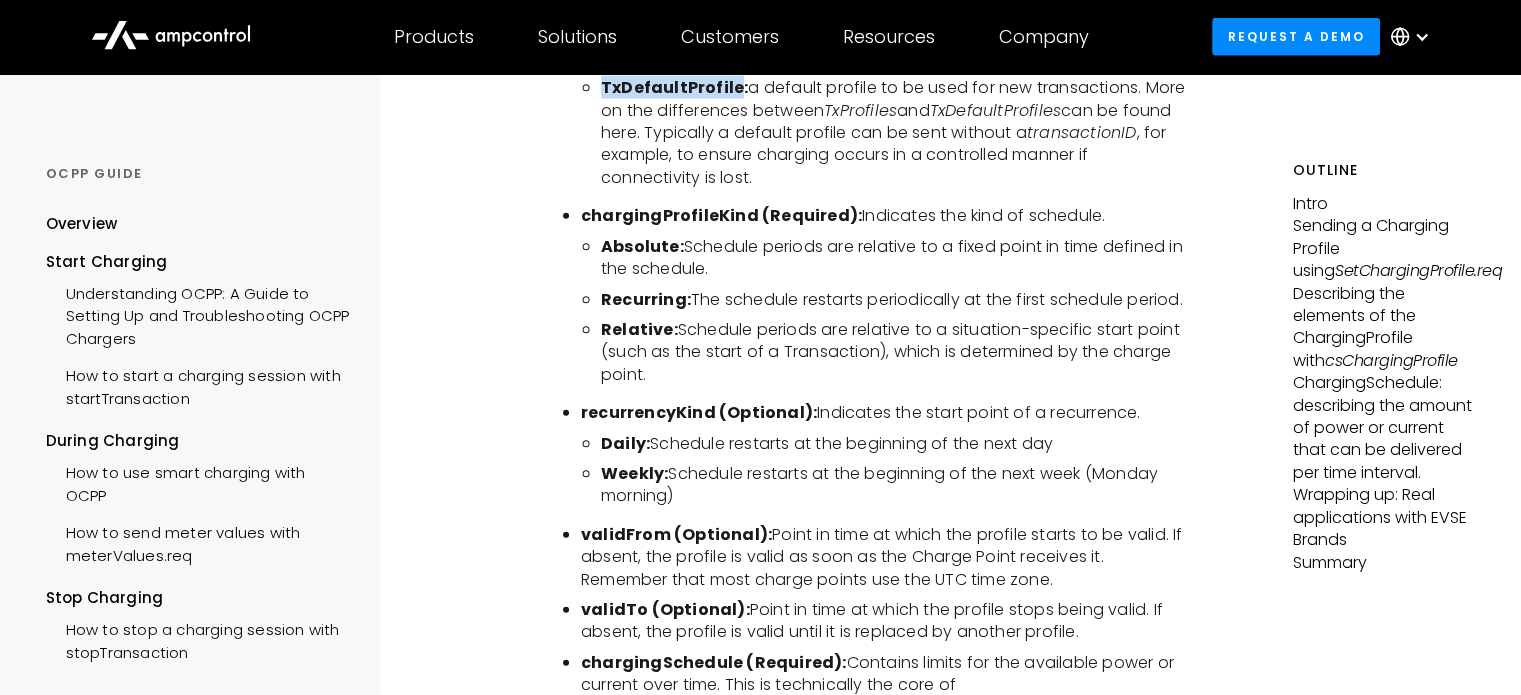 drag, startPoint x: 599, startPoint y: 87, endPoint x: 733, endPoint y: 91, distance: 134.0597 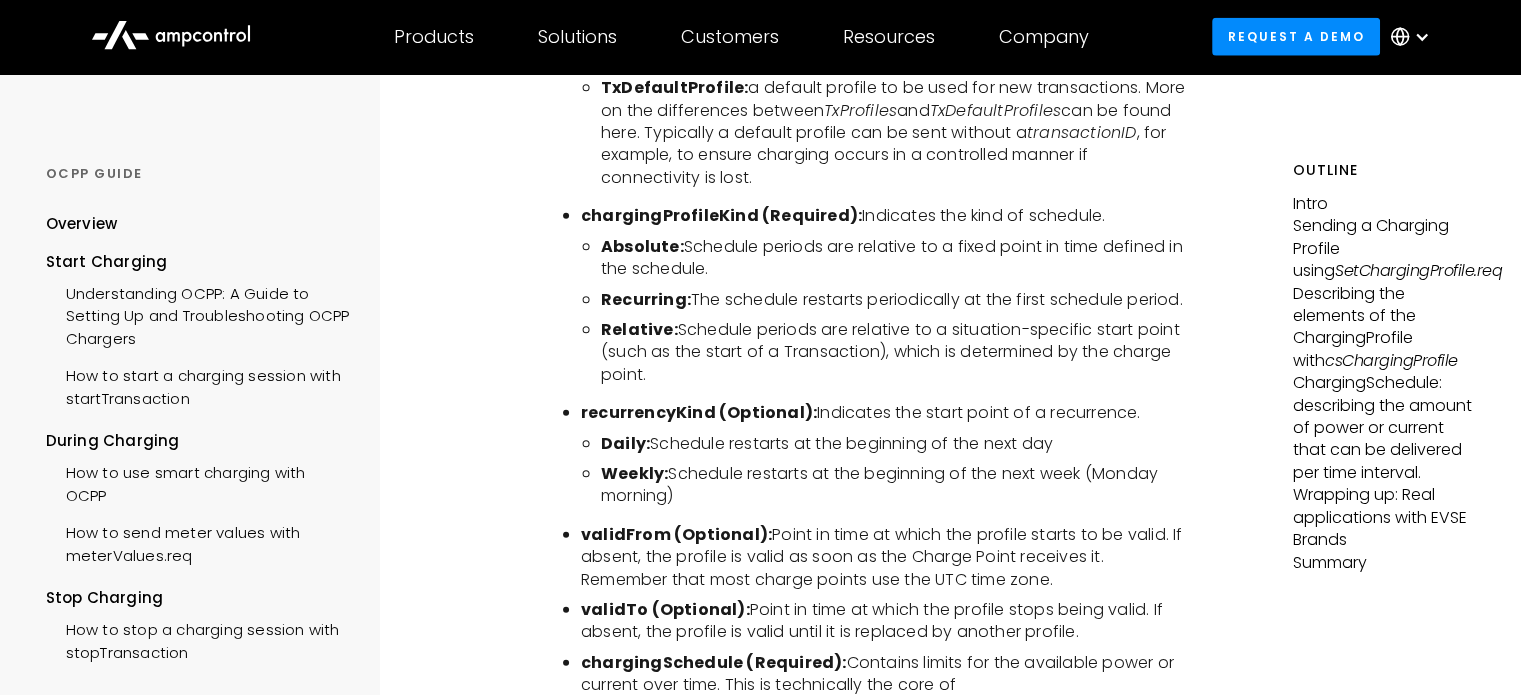 click on "DURING CHARGING How to use smart charging with OCPP Intro In this guide, we will explore how we can enable smart charging for electric vehicles by taking a deeper look into the components of a charging profile in OCPP 1.6J format and the process by which a charging station accepts charging profiles. ‍ Using charging profiles allows  smart charging to be implemented  with OCPP-compliant chargers. ‍ A charging profile is a set of power limits with defined time values in seconds. For example, a charging profile could look something like this: ‍ ‍ Otherwise described as: Power 10 kW from Time 0 Seconds to 120 seconds Power 25 kW from Time 120 Seconds to 300 seconds Power 5 kW from Time 300 Seconds to 600 seconds Power 8 kW from Time 600 Seconds to 800 seconds ‍ OCPP defines a standard format to create these charging profiles so that any OCPP-compliant chargers can accept and follow these commands. It looks like this: ‍ {          "connectorId": 3          "csChargingProfiles": {          }" at bounding box center (874, -758) 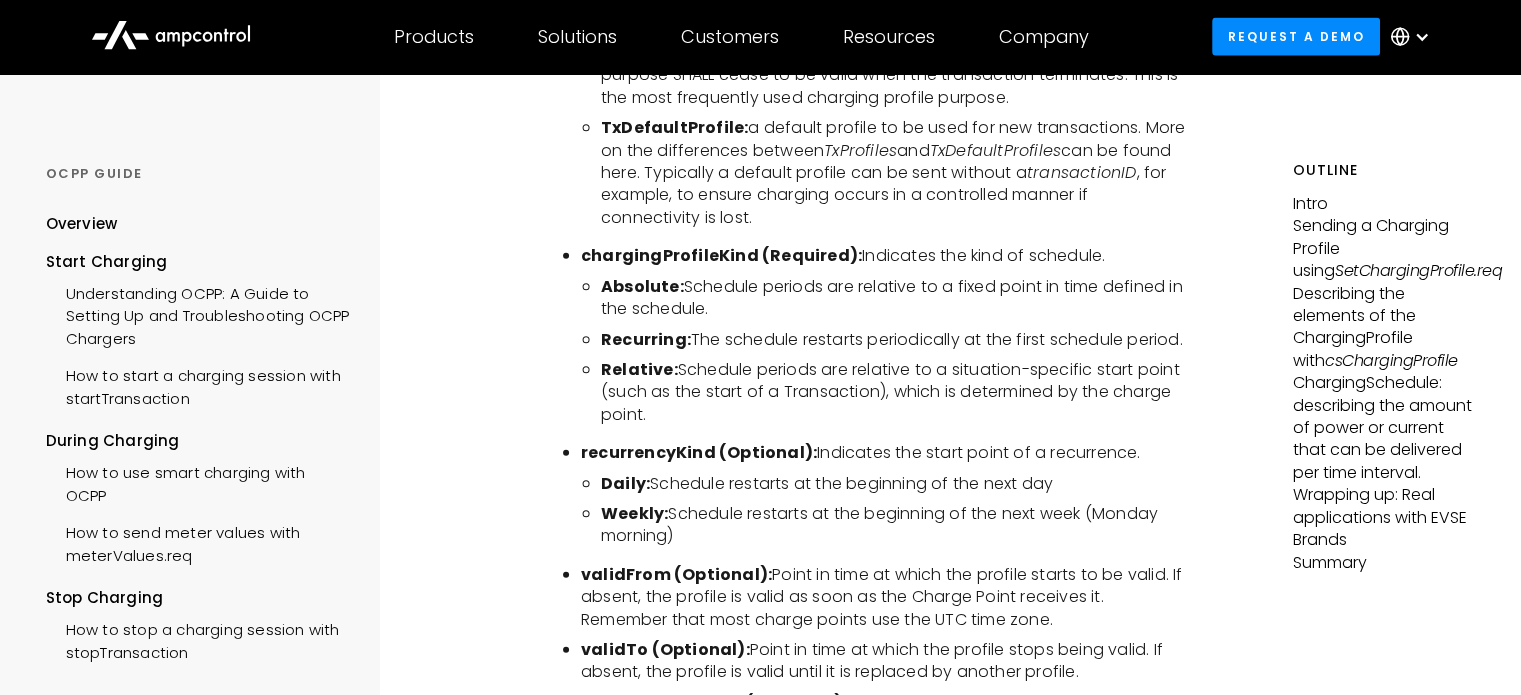 scroll, scrollTop: 4760, scrollLeft: 0, axis: vertical 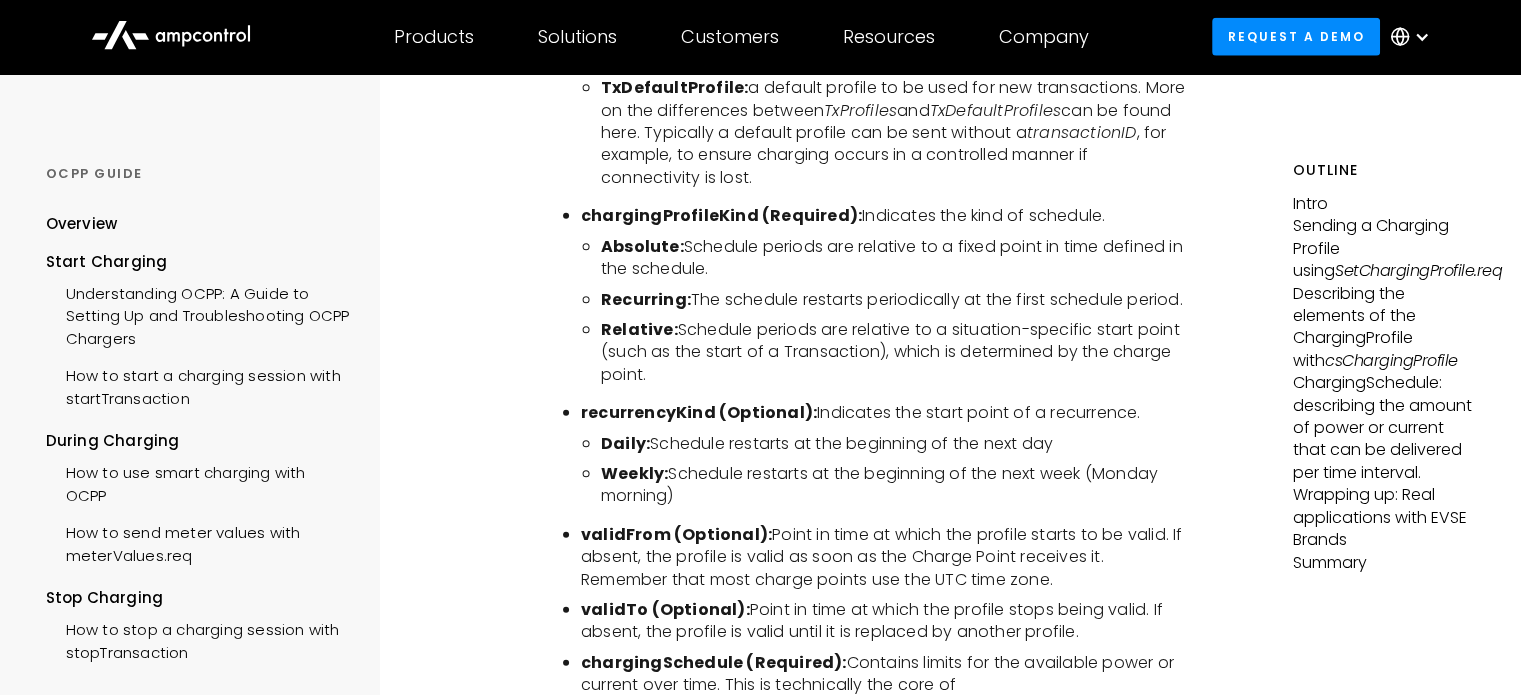 click on "DURING CHARGING How to use smart charging with OCPP Intro In this guide, we will explore how we can enable smart charging for electric vehicles by taking a deeper look into the components of a charging profile in OCPP 1.6J format and the process by which a charging station accepts charging profiles. ‍ Using charging profiles allows  smart charging to be implemented  with OCPP-compliant chargers. ‍ A charging profile is a set of power limits with defined time values in seconds. For example, a charging profile could look something like this: ‍ ‍ Otherwise described as: Power 10 kW from Time 0 Seconds to 120 seconds Power 25 kW from Time 120 Seconds to 300 seconds Power 5 kW from Time 300 Seconds to 600 seconds Power 8 kW from Time 600 Seconds to 800 seconds ‍ OCPP defines a standard format to create these charging profiles so that any OCPP-compliant chargers can accept and follow these commands. It looks like this: ‍ {          "connectorId": 3          "csChargingProfiles": {          }" at bounding box center (874, -758) 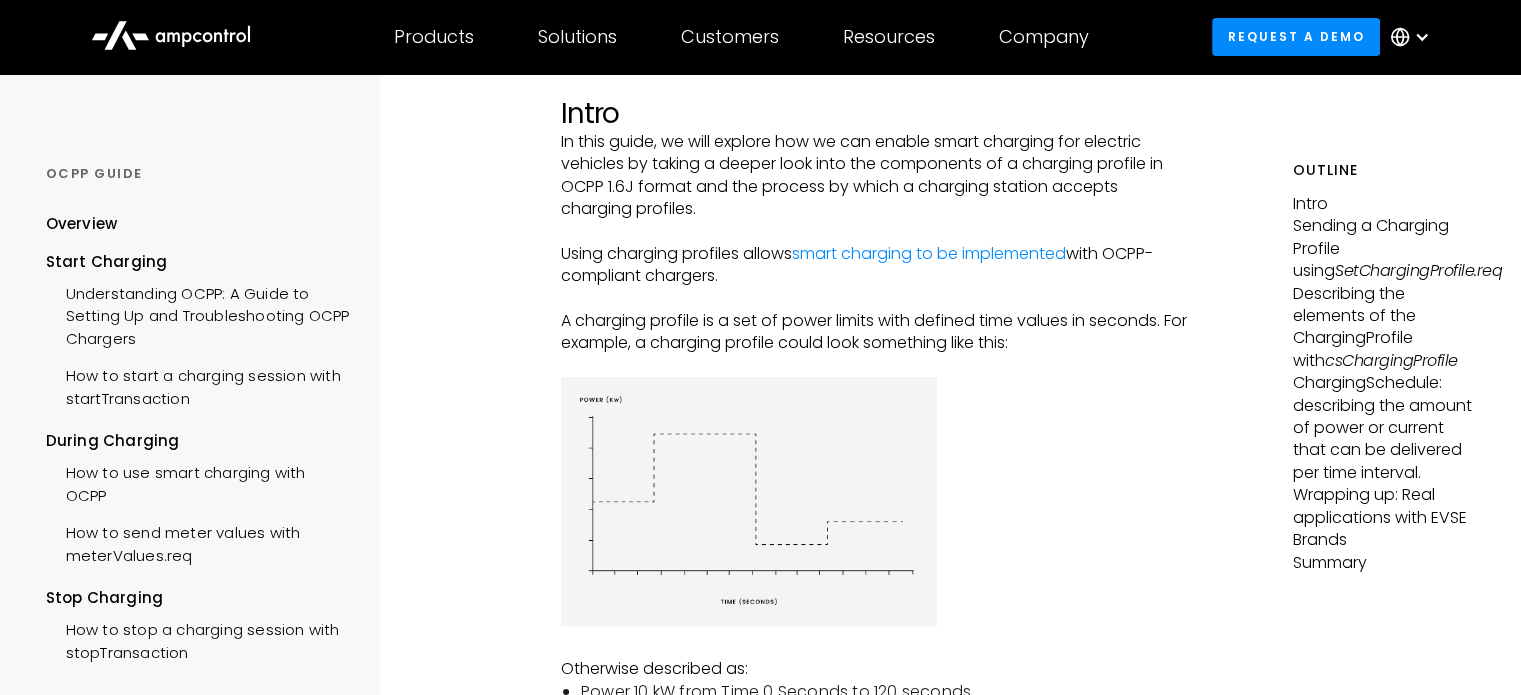 scroll, scrollTop: 0, scrollLeft: 0, axis: both 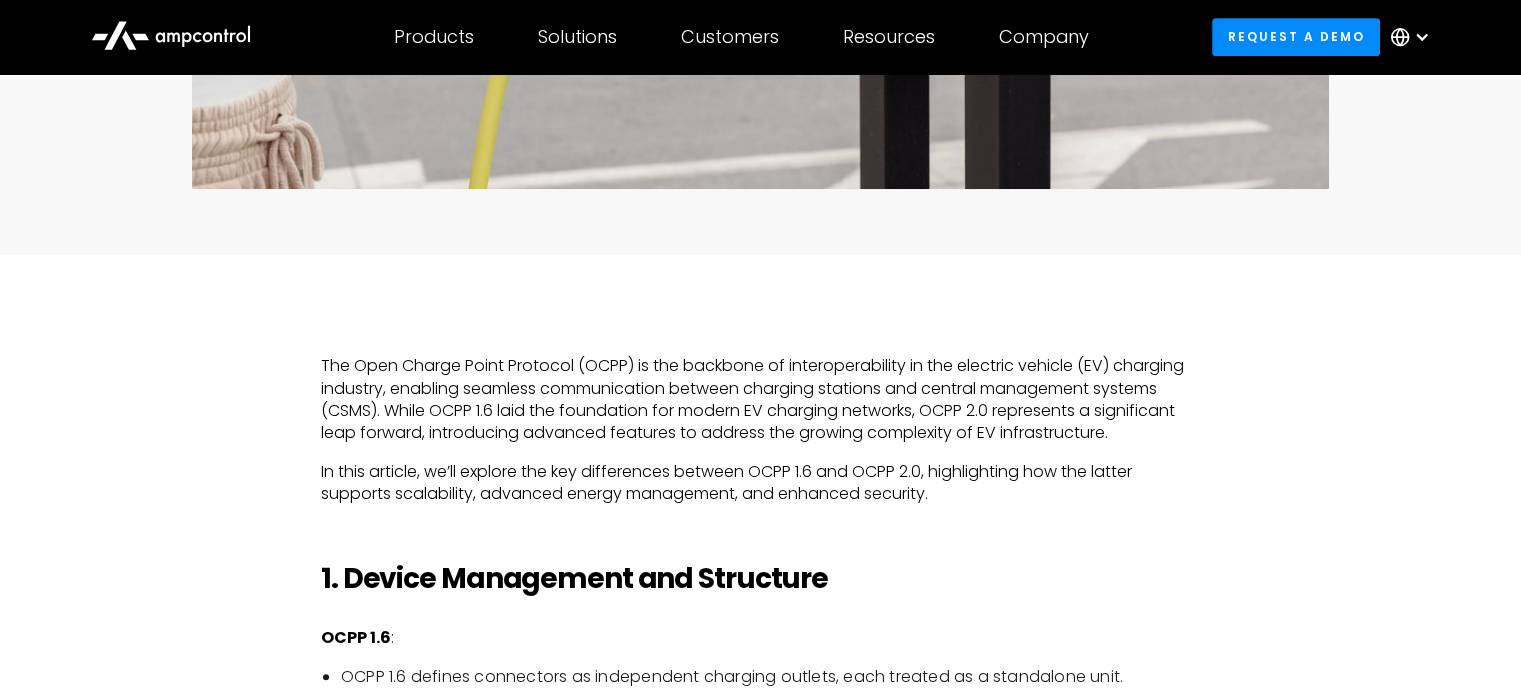 click on "The Open Charge Point Protocol (OCPP) is the backbone of interoperability in the electric vehicle (EV) charging industry, enabling seamless communication between charging stations and central management systems (CSMS). While OCPP 1.6 laid the foundation for modern EV charging networks, OCPP 2.0 represents a significant leap forward, introducing advanced features to address the growing complexity of EV infrastructure. In this article, we’ll explore the key differences between OCPP 1.6 and OCPP 2.0, highlighting how the latter supports scalability, advanced energy management, and enhanced security. 1. Device Management and Structure OCPP 1.6 : OCPP 1.6 defines connectors as independent charging outlets, each treated as a standalone unit. There is no explicit concept of Electric Vehicle Supply Equipment (EVSE), limiting its ability to represent complex configurations like multi-connector stations. OCPP 2.0 : 2. Smart Charging Capabilities OCPP 1.6 : Smart charging is limited to predefined charging profiles: :" at bounding box center [760, 2317] 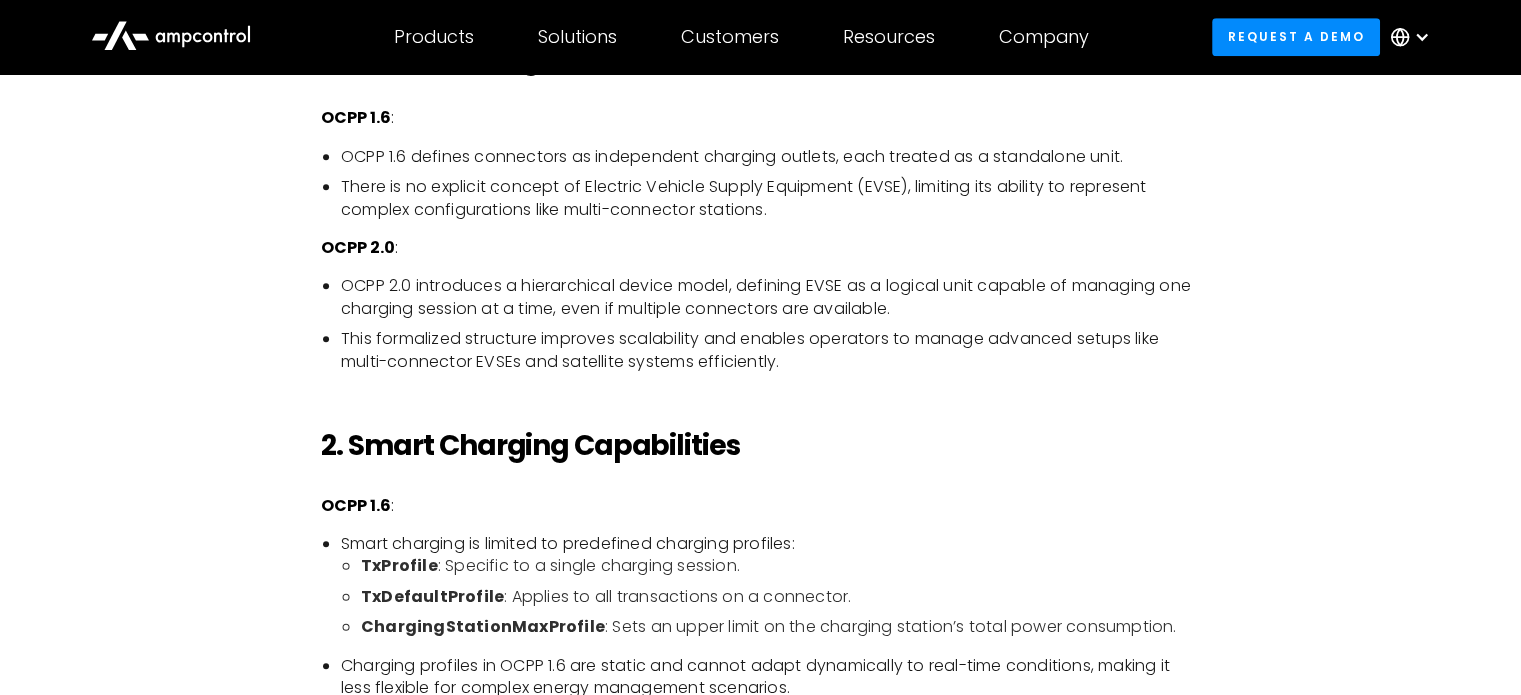 scroll, scrollTop: 1520, scrollLeft: 0, axis: vertical 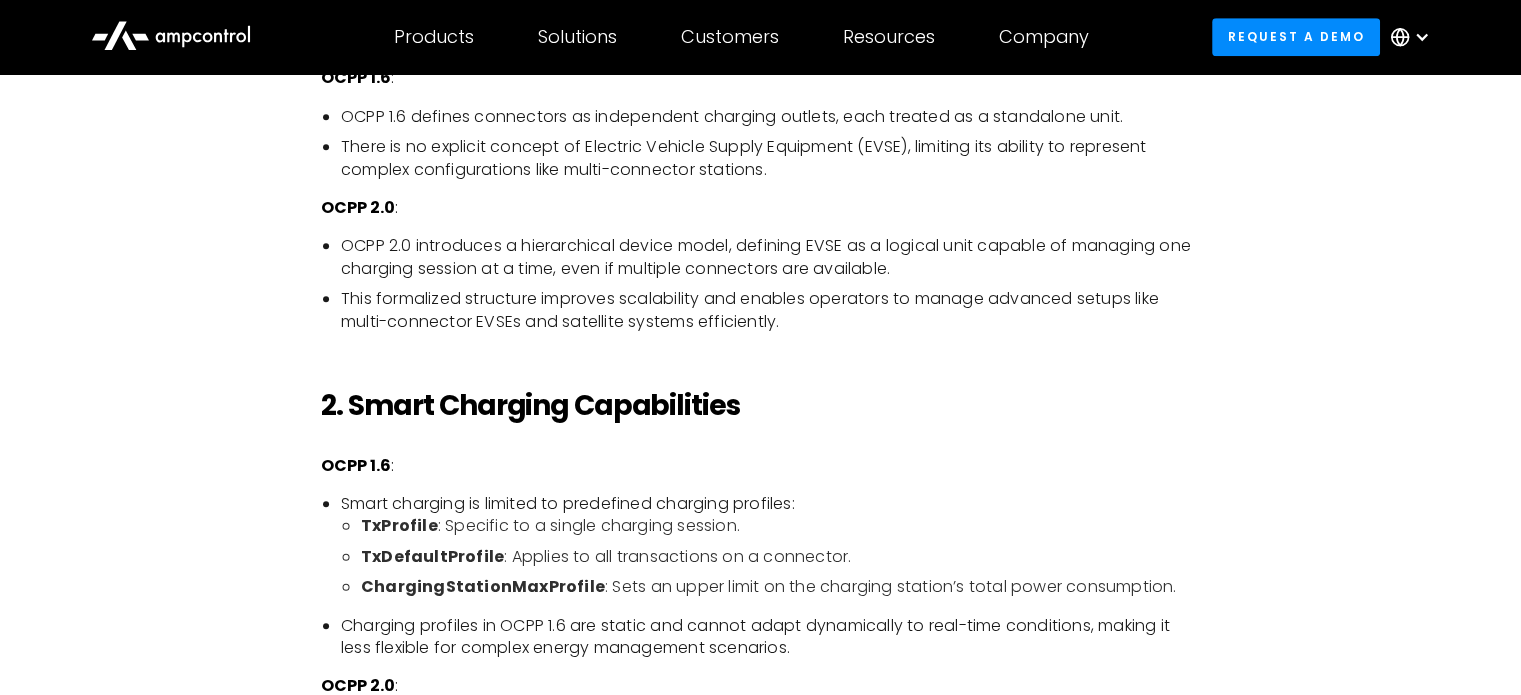 click on "OCPP 2.0 introduces a hierarchical device model, defining EVSE as a logical unit capable of managing one charging session at a time, even if multiple connectors are available." at bounding box center (770, 257) 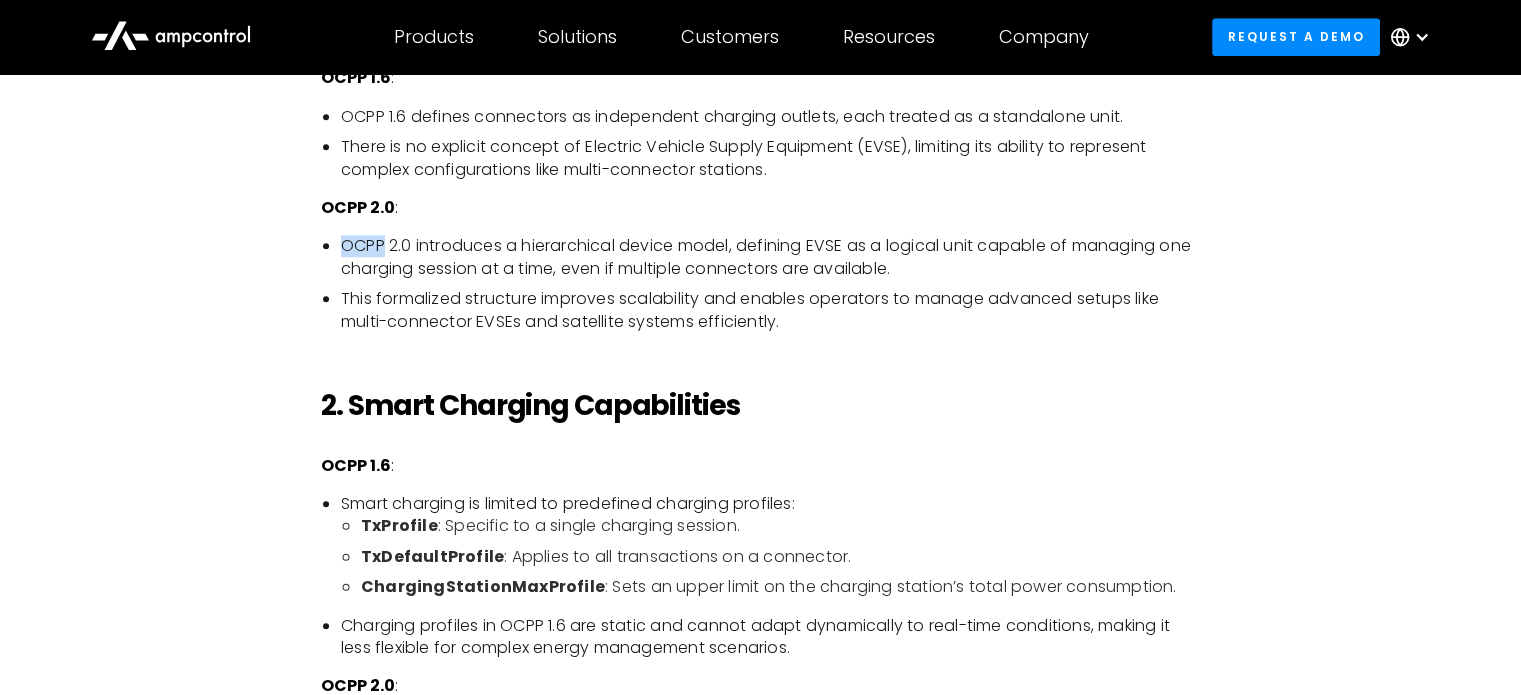 click on "OCPP 2.0 introduces a hierarchical device model, defining EVSE as a logical unit capable of managing one charging session at a time, even if multiple connectors are available." at bounding box center [770, 257] 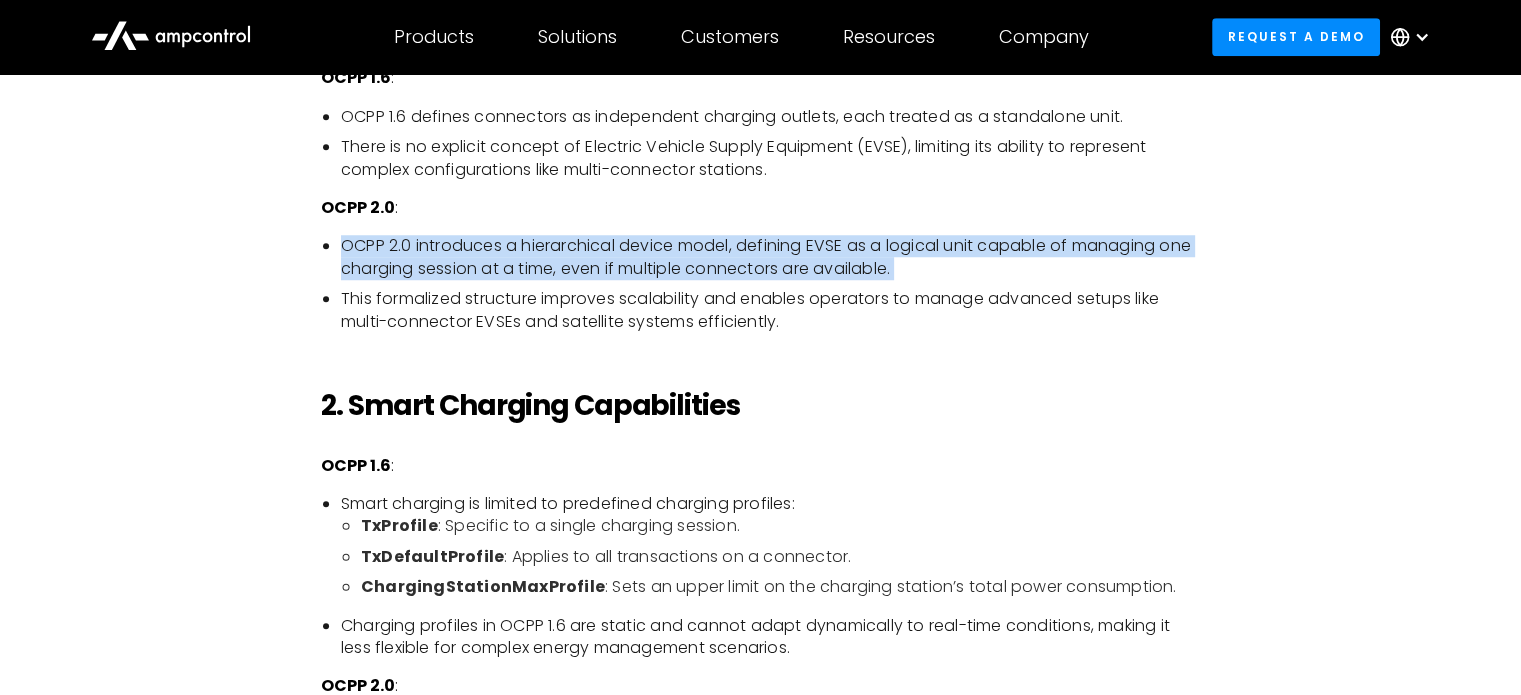 click on "OCPP 2.0 introduces a hierarchical device model, defining EVSE as a logical unit capable of managing one charging session at a time, even if multiple connectors are available." at bounding box center (770, 257) 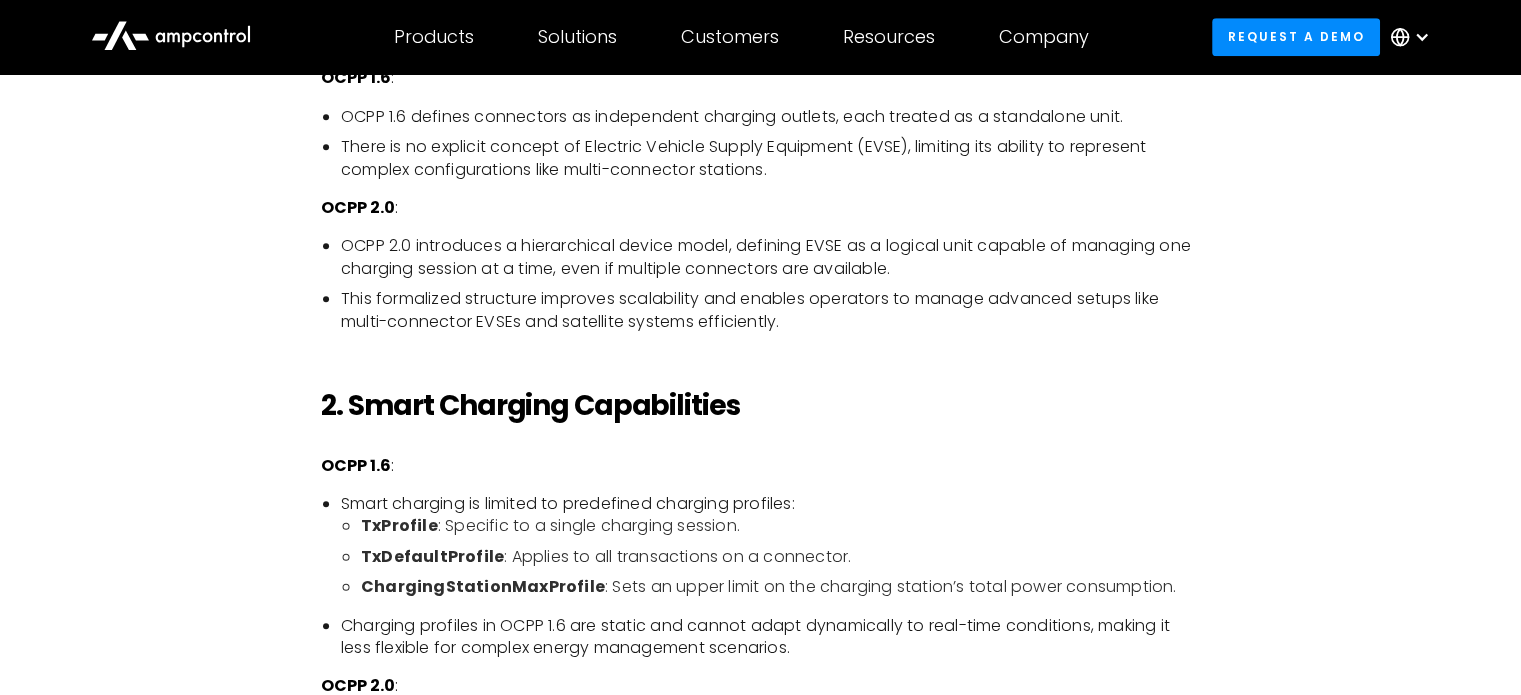 click on "OCPP 2.0" at bounding box center [358, 207] 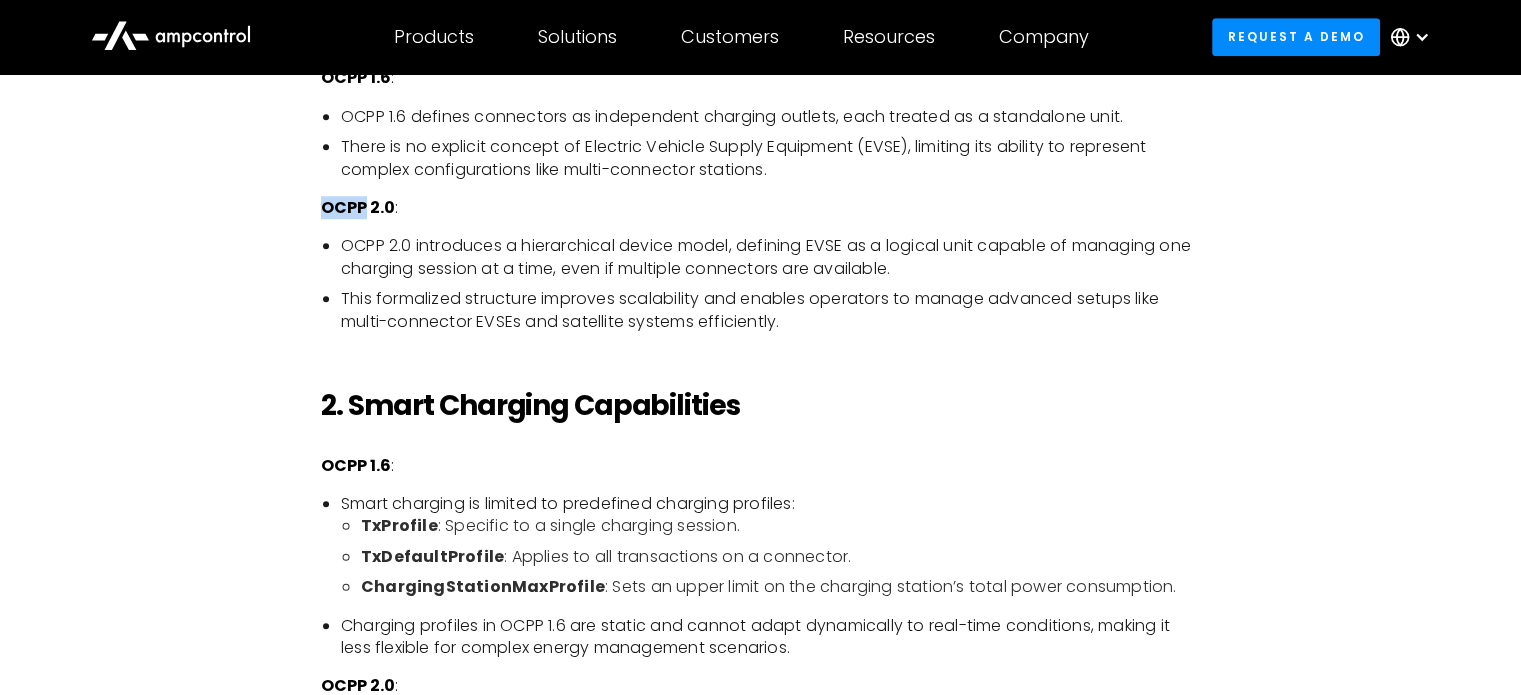 click on "OCPP 2.0" at bounding box center (358, 207) 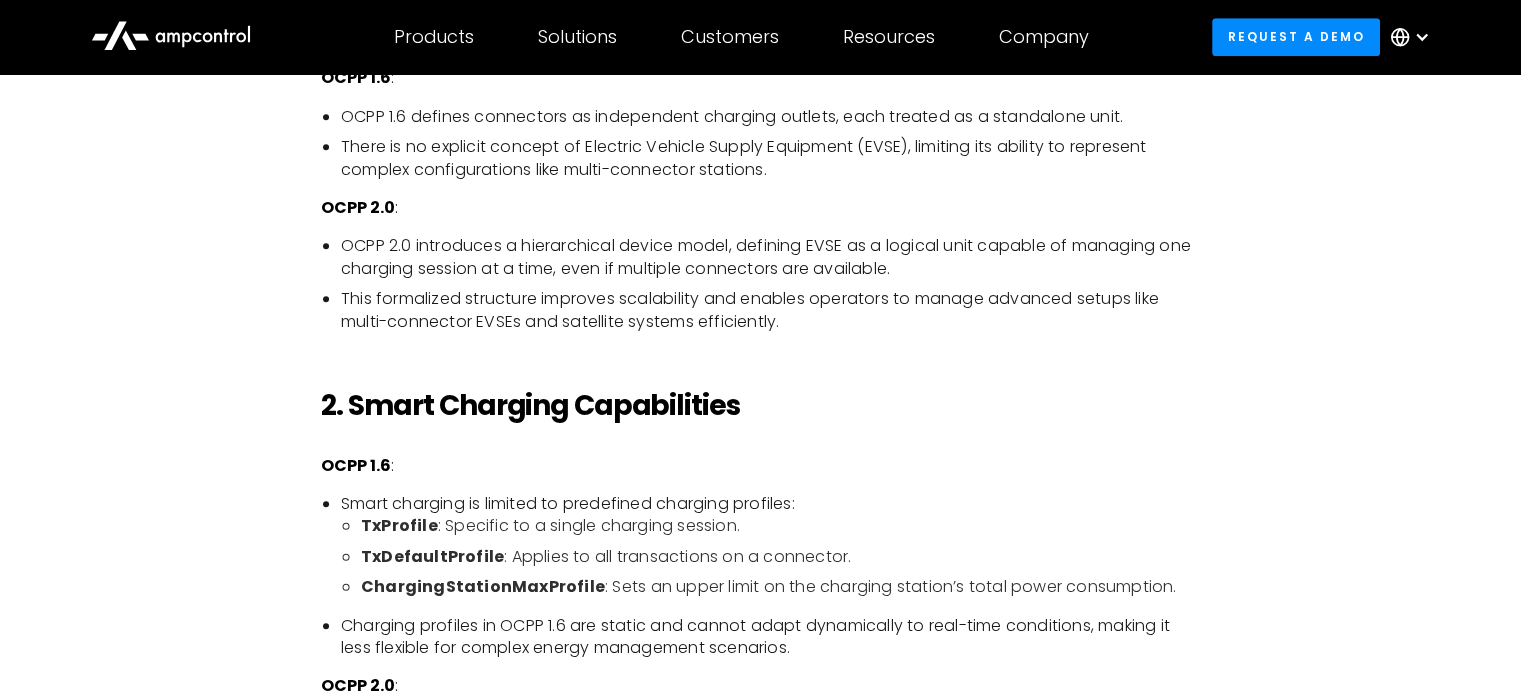 click on "OCPP 2.0 introduces a hierarchical device model, defining EVSE as a logical unit capable of managing one charging session at a time, even if multiple connectors are available." at bounding box center [770, 257] 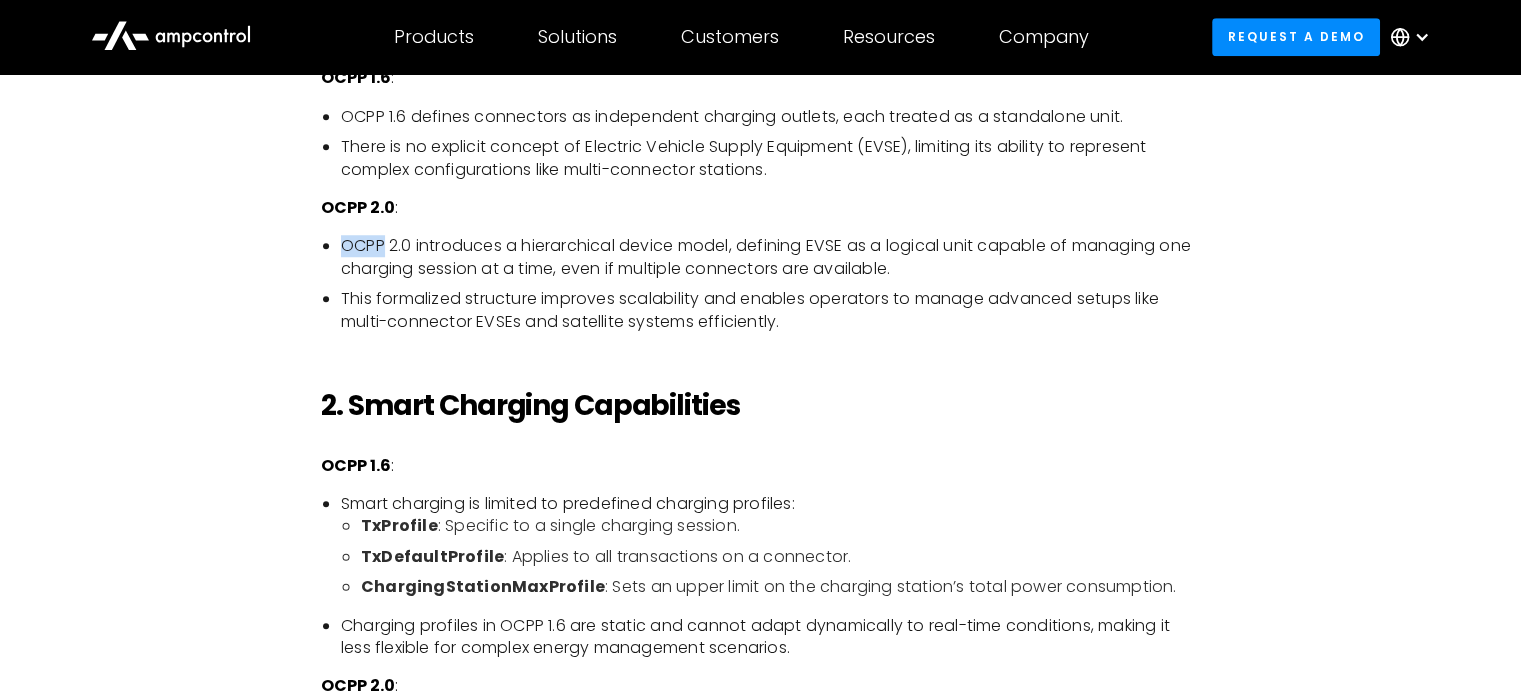 click on "OCPP 2.0 introduces a hierarchical device model, defining EVSE as a logical unit capable of managing one charging session at a time, even if multiple connectors are available." at bounding box center (770, 257) 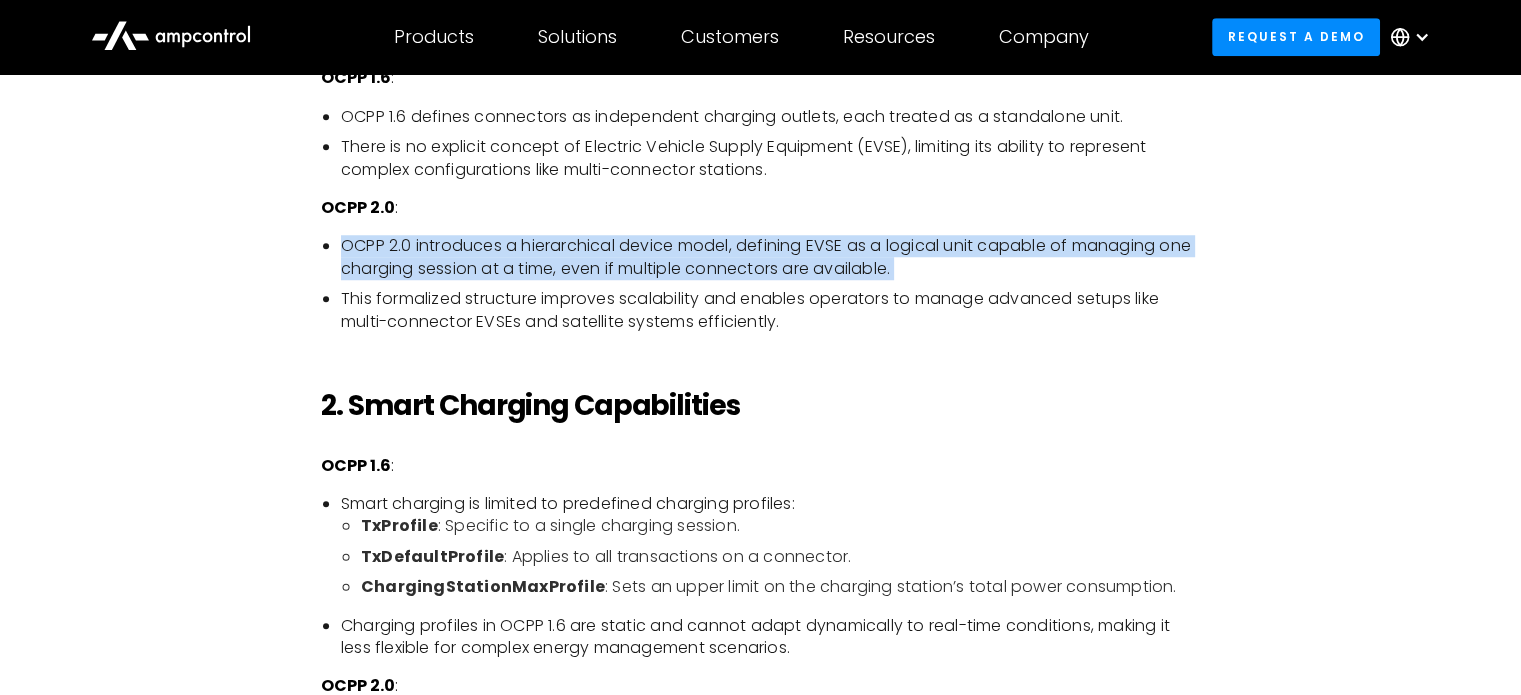 click on "OCPP 2.0 introduces a hierarchical device model, defining EVSE as a logical unit capable of managing one charging session at a time, even if multiple connectors are available." at bounding box center (770, 257) 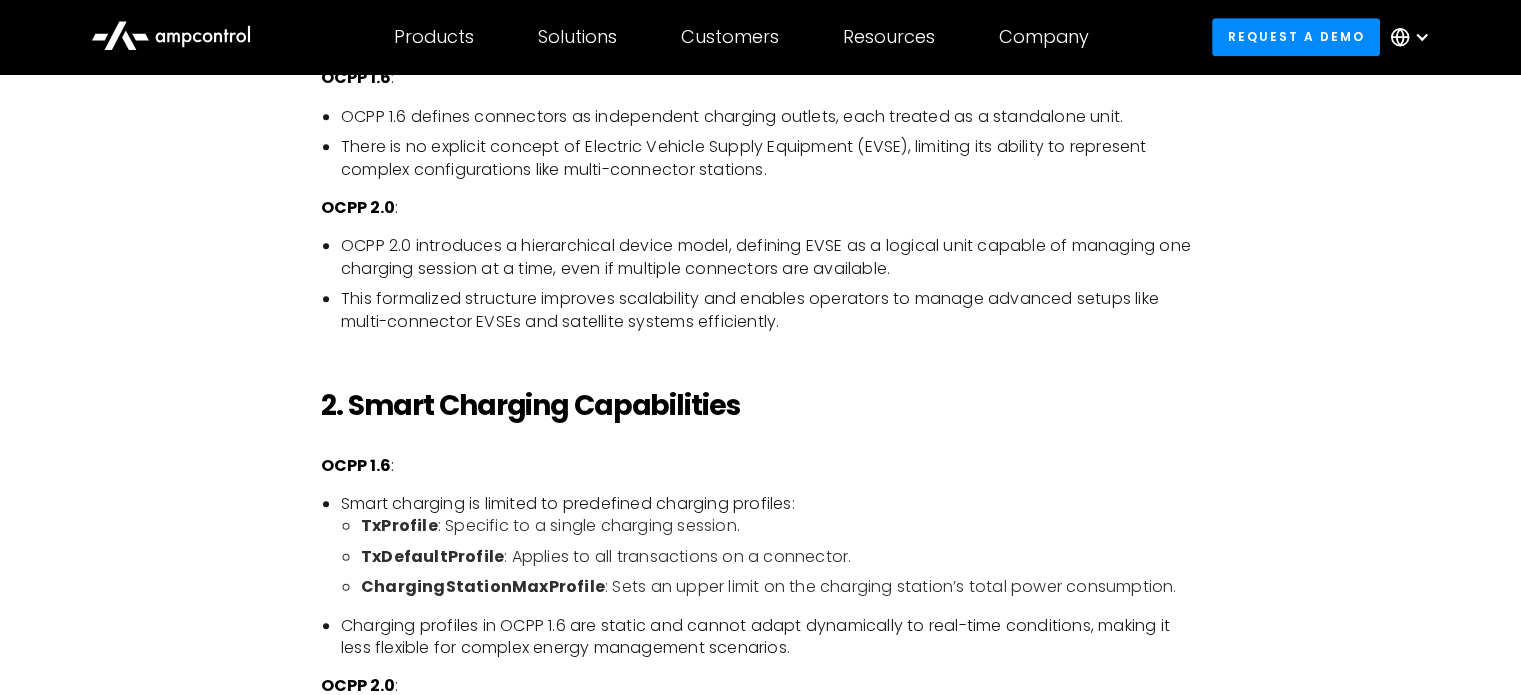 click on "This formalized structure improves scalability and enables operators to manage advanced setups like multi-connector EVSEs and satellite systems efficiently." at bounding box center (770, 310) 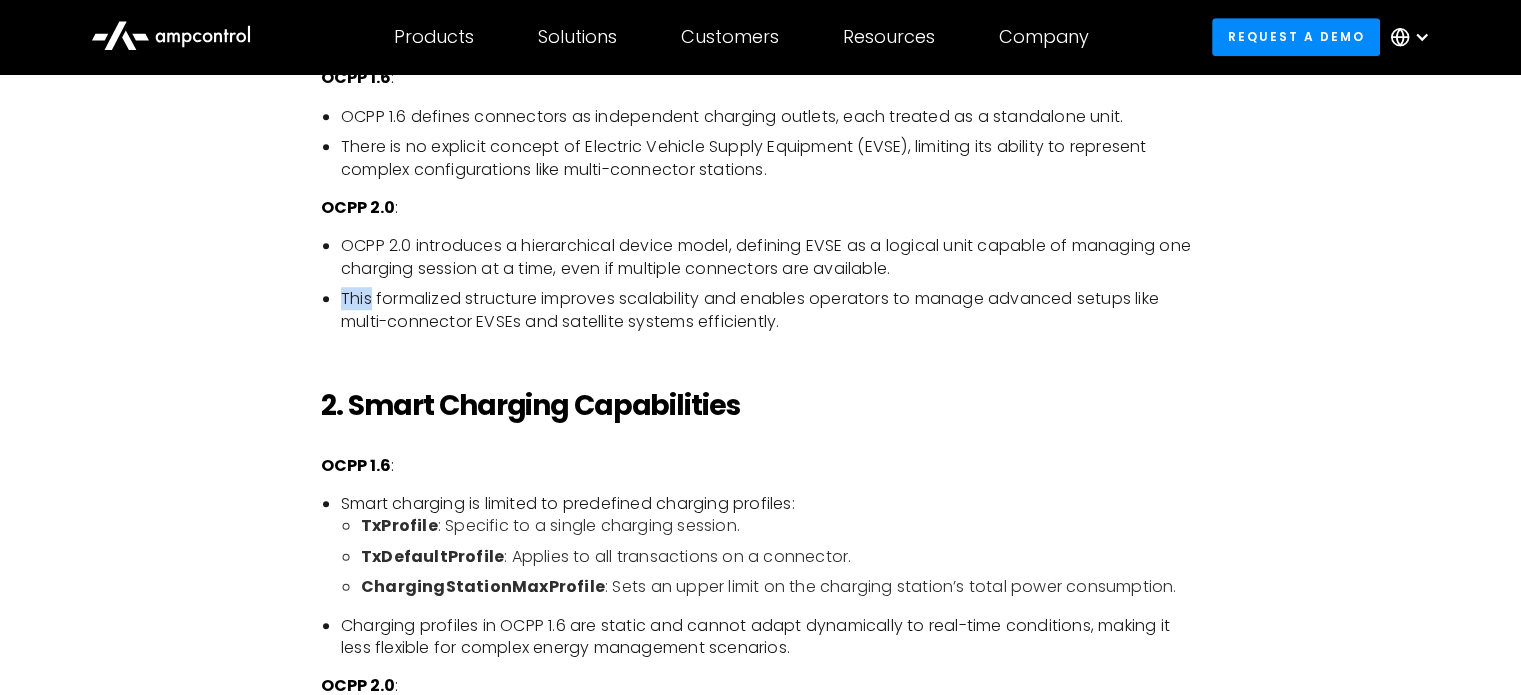 click on "This formalized structure improves scalability and enables operators to manage advanced setups like multi-connector EVSEs and satellite systems efficiently." at bounding box center [770, 310] 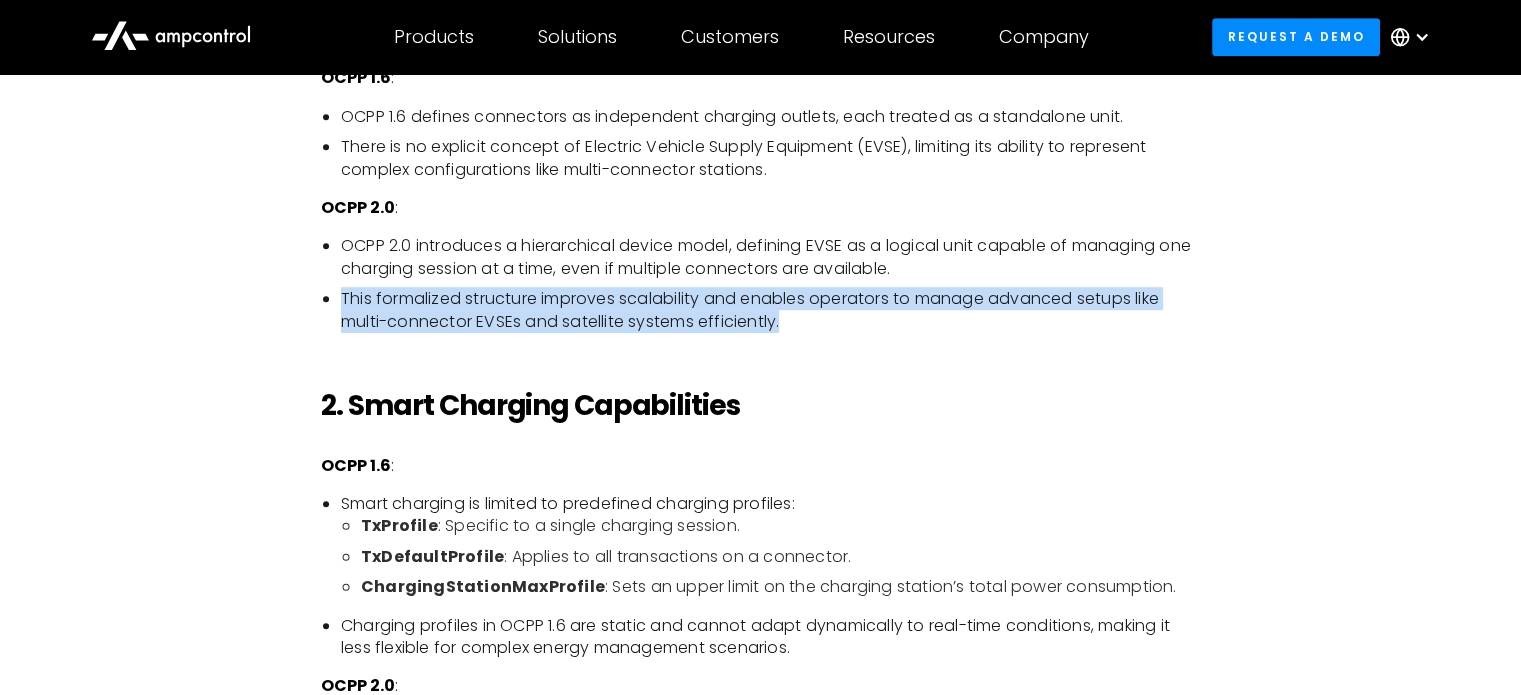 click on "This formalized structure improves scalability and enables operators to manage advanced setups like multi-connector EVSEs and satellite systems efficiently." at bounding box center (770, 310) 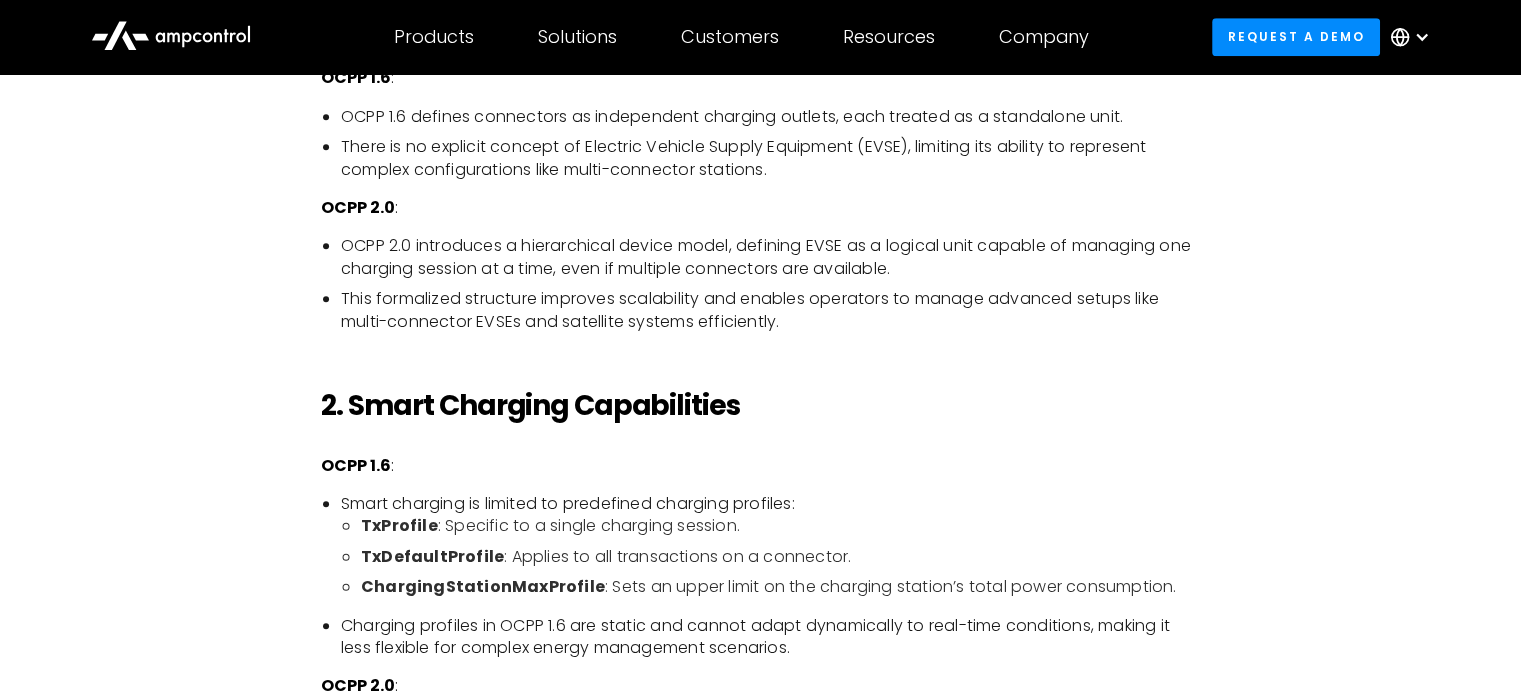 scroll, scrollTop: 1560, scrollLeft: 0, axis: vertical 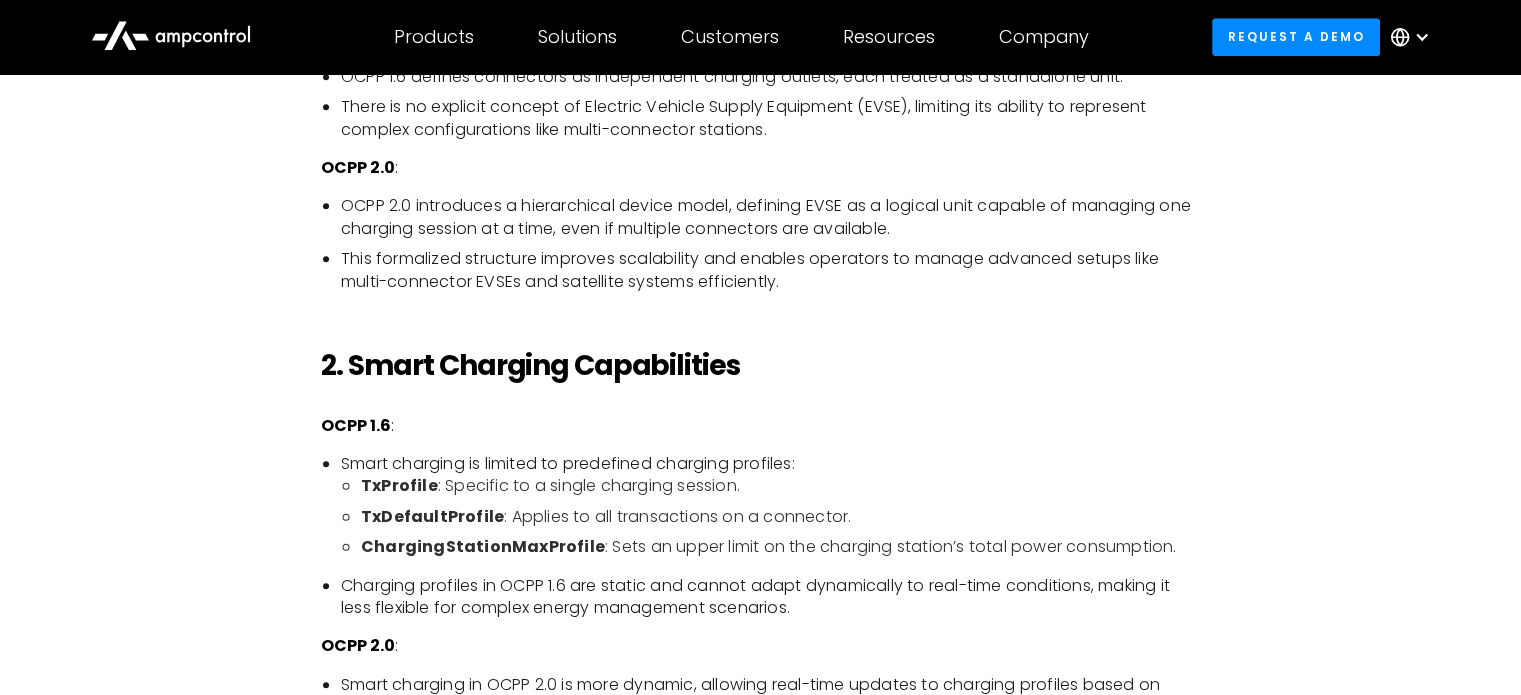 click on "The Open Charge Point Protocol (OCPP) is the backbone of interoperability in the electric vehicle (EV) charging industry, enabling seamless communication between charging stations and central management systems (CSMS). While OCPP 1.6 laid the foundation for modern EV charging networks, OCPP 2.0 represents a significant leap forward, introducing advanced features to address the growing complexity of EV infrastructure. In this article, we’ll explore the key differences between OCPP 1.6 and OCPP 2.0, highlighting how the latter supports scalability, advanced energy management, and enhanced security. 1. Device Management and Structure OCPP 1.6 : OCPP 1.6 defines connectors as independent charging outlets, each treated as a standalone unit. There is no explicit concept of Electric Vehicle Supply Equipment (EVSE), limiting its ability to represent complex configurations like multi-connector stations. OCPP 2.0 : 2. Smart Charging Capabilities OCPP 1.6 : Smart charging is limited to predefined charging profiles: :" at bounding box center [760, 1737] 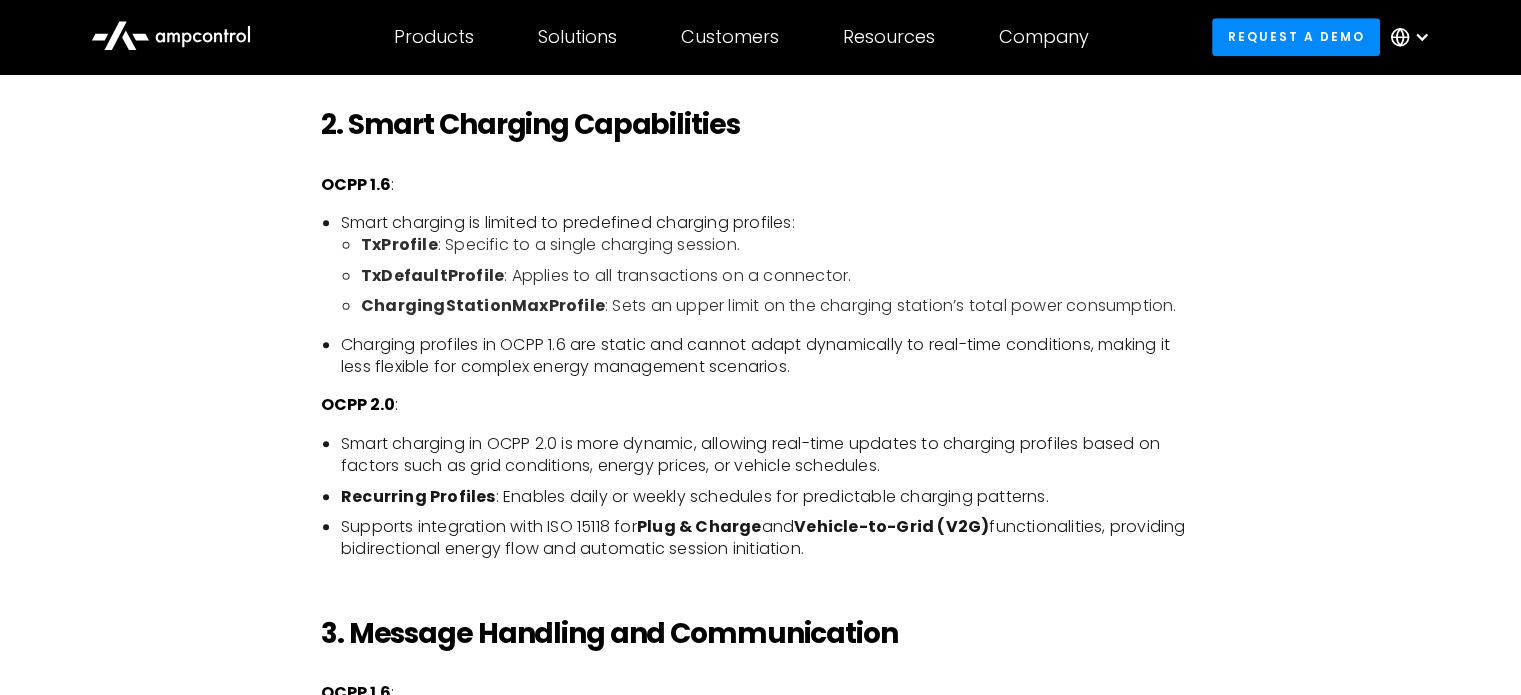 scroll, scrollTop: 1800, scrollLeft: 0, axis: vertical 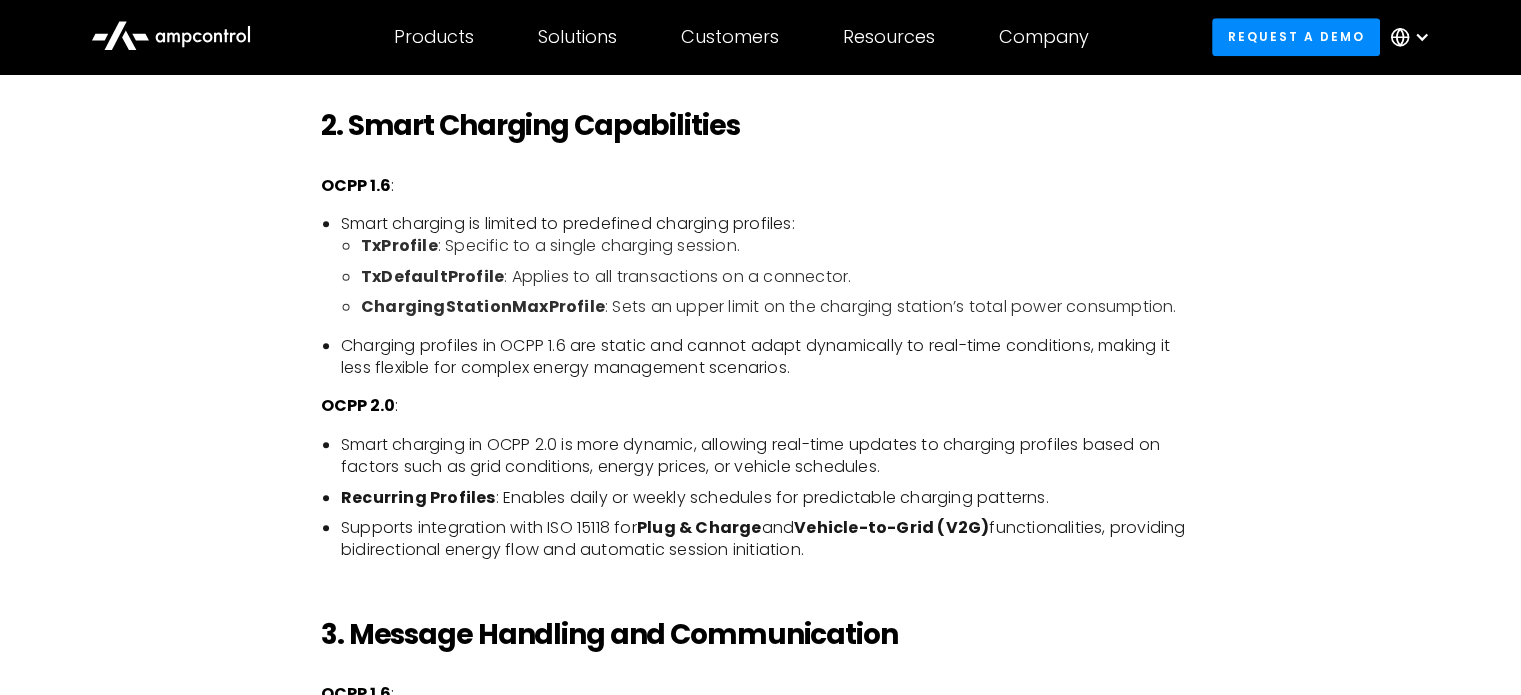 drag, startPoint x: 252, startPoint y: 135, endPoint x: 846, endPoint y: 556, distance: 728.06384 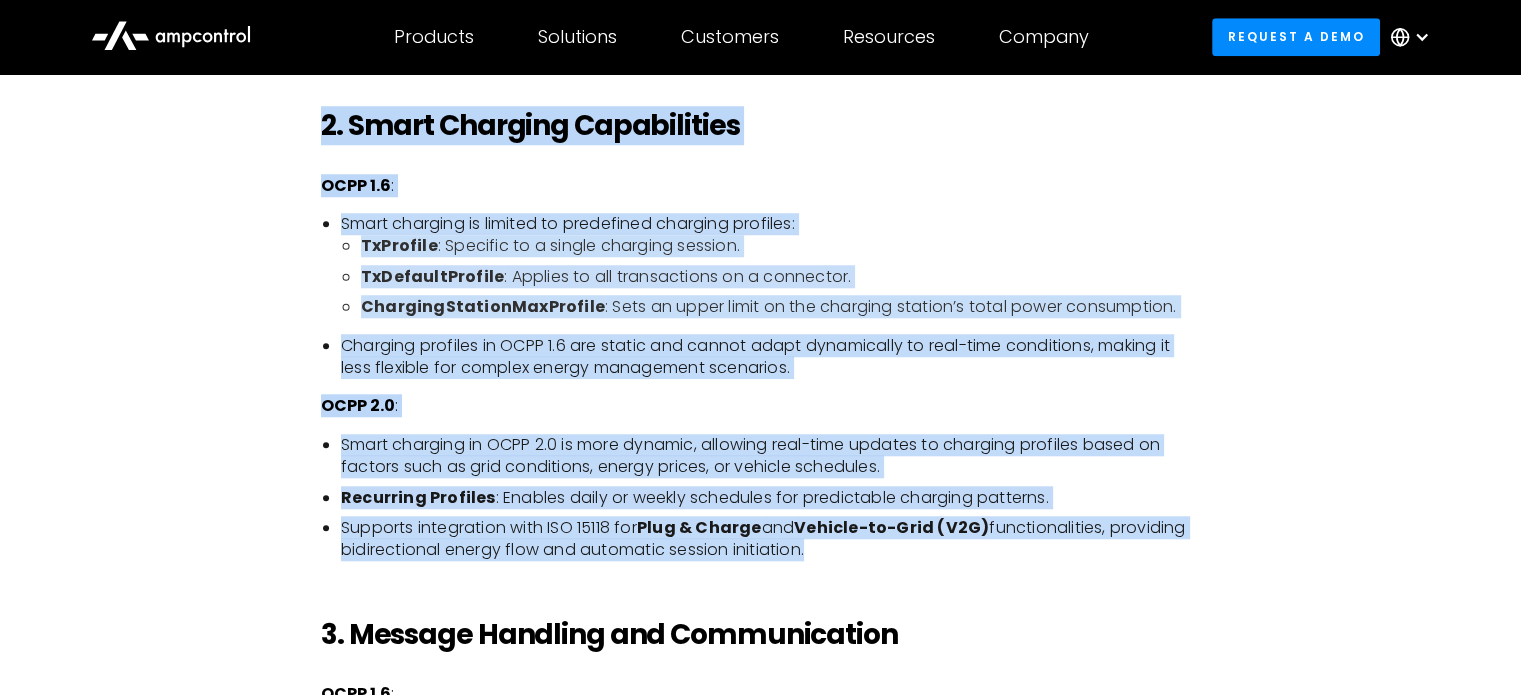 drag, startPoint x: 846, startPoint y: 556, endPoint x: 253, endPoint y: 122, distance: 734.85034 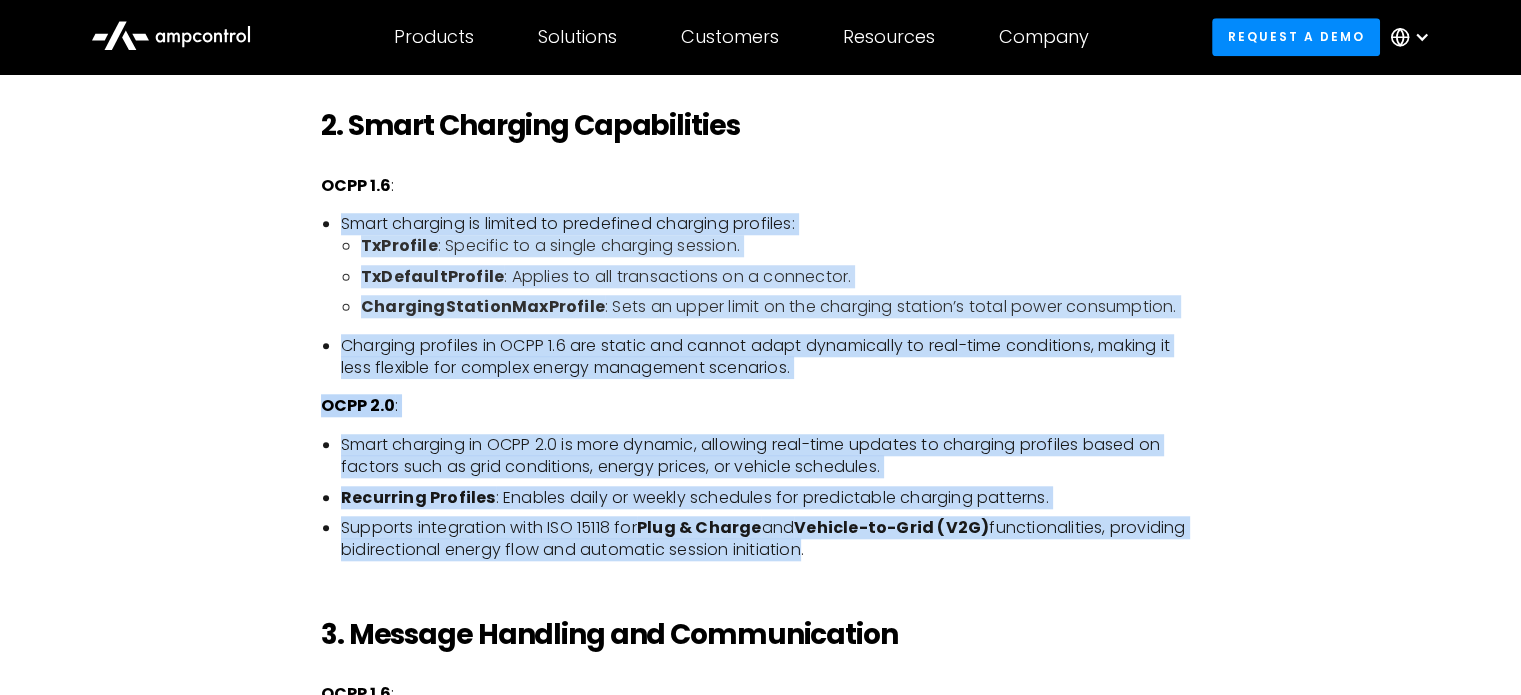 drag, startPoint x: 247, startPoint y: 204, endPoint x: 799, endPoint y: 559, distance: 656.2995 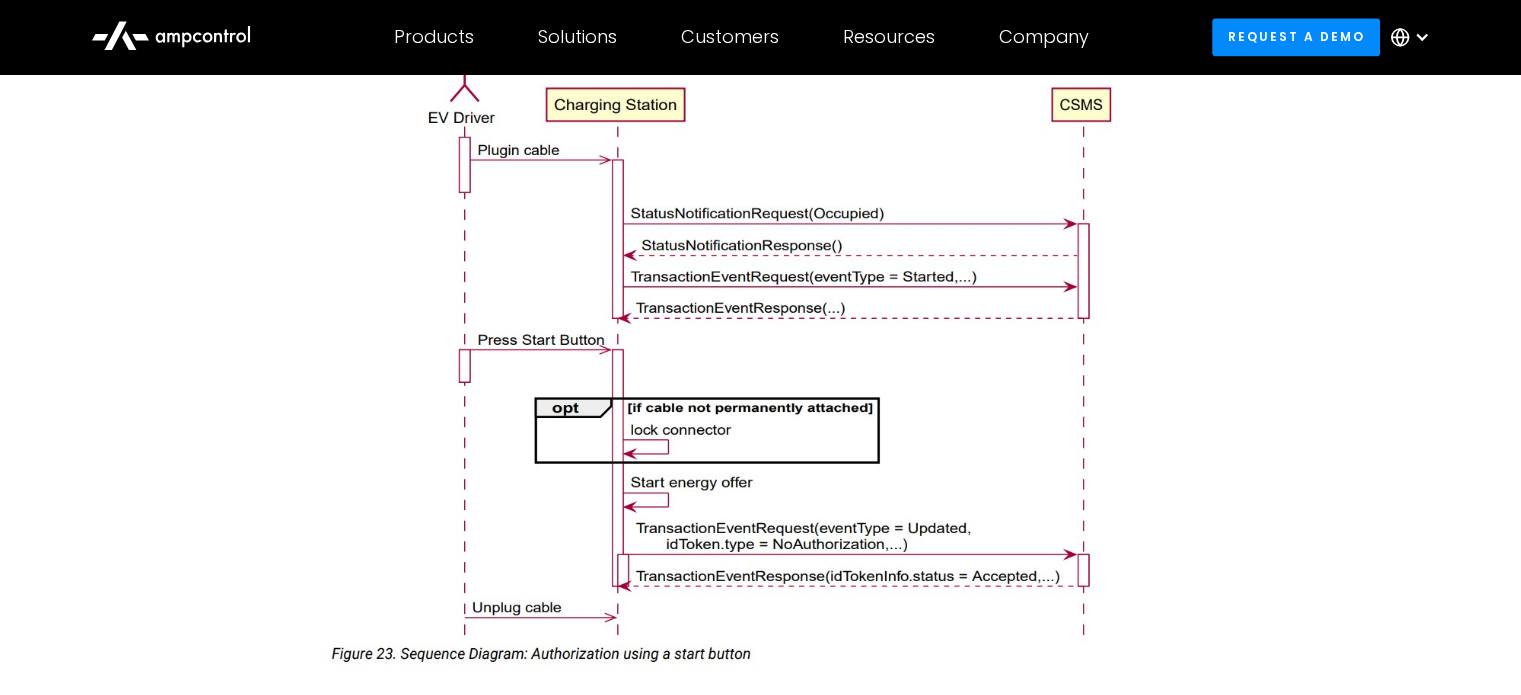 scroll, scrollTop: 2840, scrollLeft: 0, axis: vertical 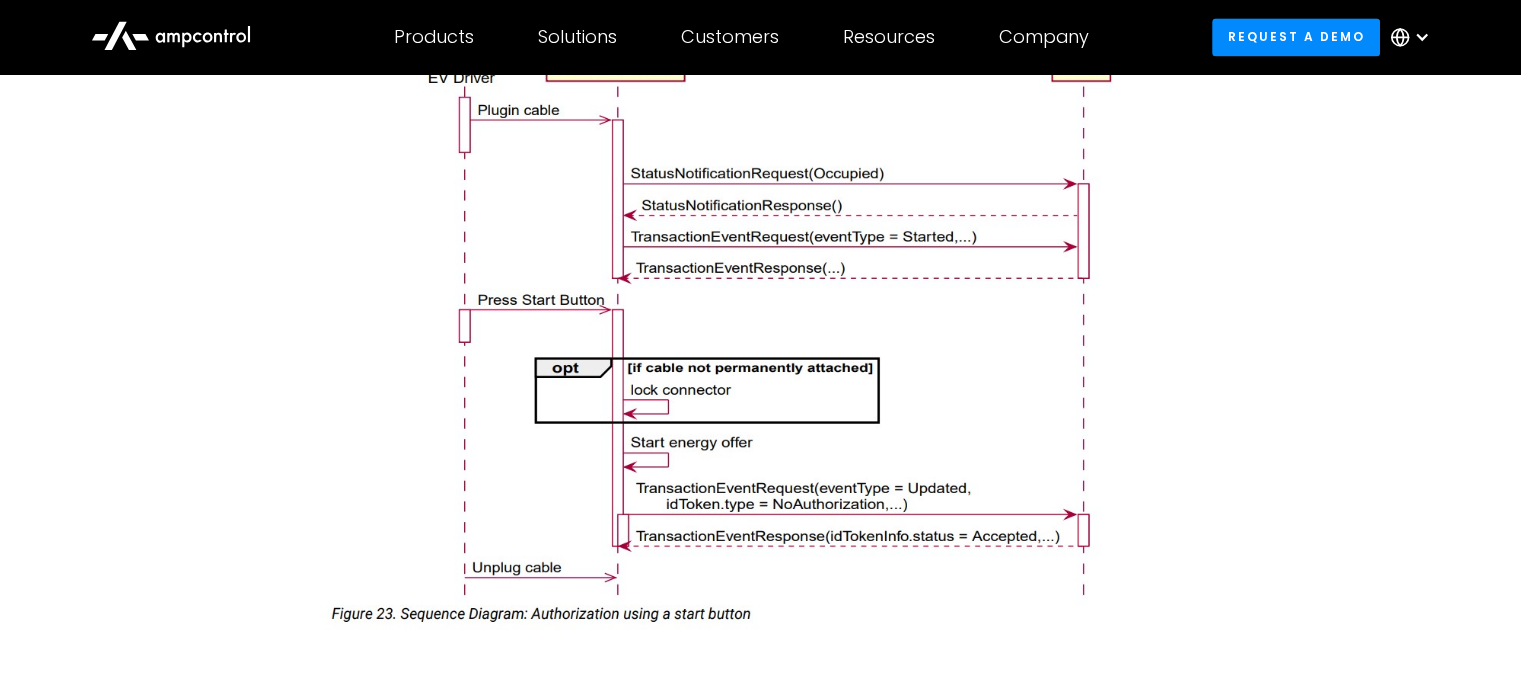click on "The Open Charge Point Protocol (OCPP) is the backbone of interoperability in the electric vehicle (EV) charging industry, enabling seamless communication between charging stations and central management systems (CSMS). While OCPP 1.6 laid the foundation for modern EV charging networks, OCPP 2.0 represents a significant leap forward, introducing advanced features to address the growing complexity of EV infrastructure. In this article, we’ll explore the key differences between OCPP 1.6 and OCPP 2.0, highlighting how the latter supports scalability, advanced energy management, and enhanced security. 1. Device Management and Structure OCPP 1.6 : OCPP 1.6 defines connectors as independent charging outlets, each treated as a standalone unit. There is no explicit concept of Electric Vehicle Supply Equipment (EVSE), limiting its ability to represent complex configurations like multi-connector stations. OCPP 2.0 : 2. Smart Charging Capabilities OCPP 1.6 : Smart charging is limited to predefined charging profiles: :" at bounding box center [760, 457] 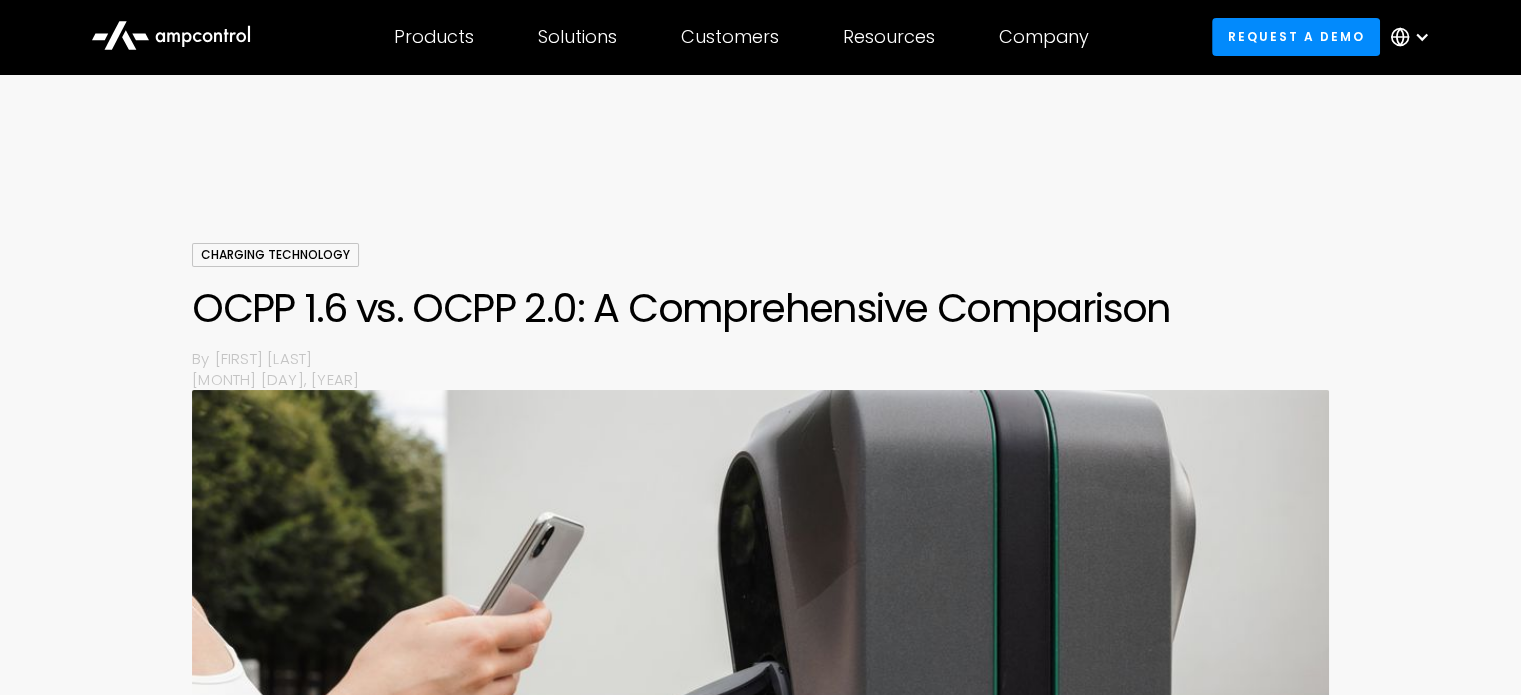 scroll, scrollTop: 0, scrollLeft: 0, axis: both 